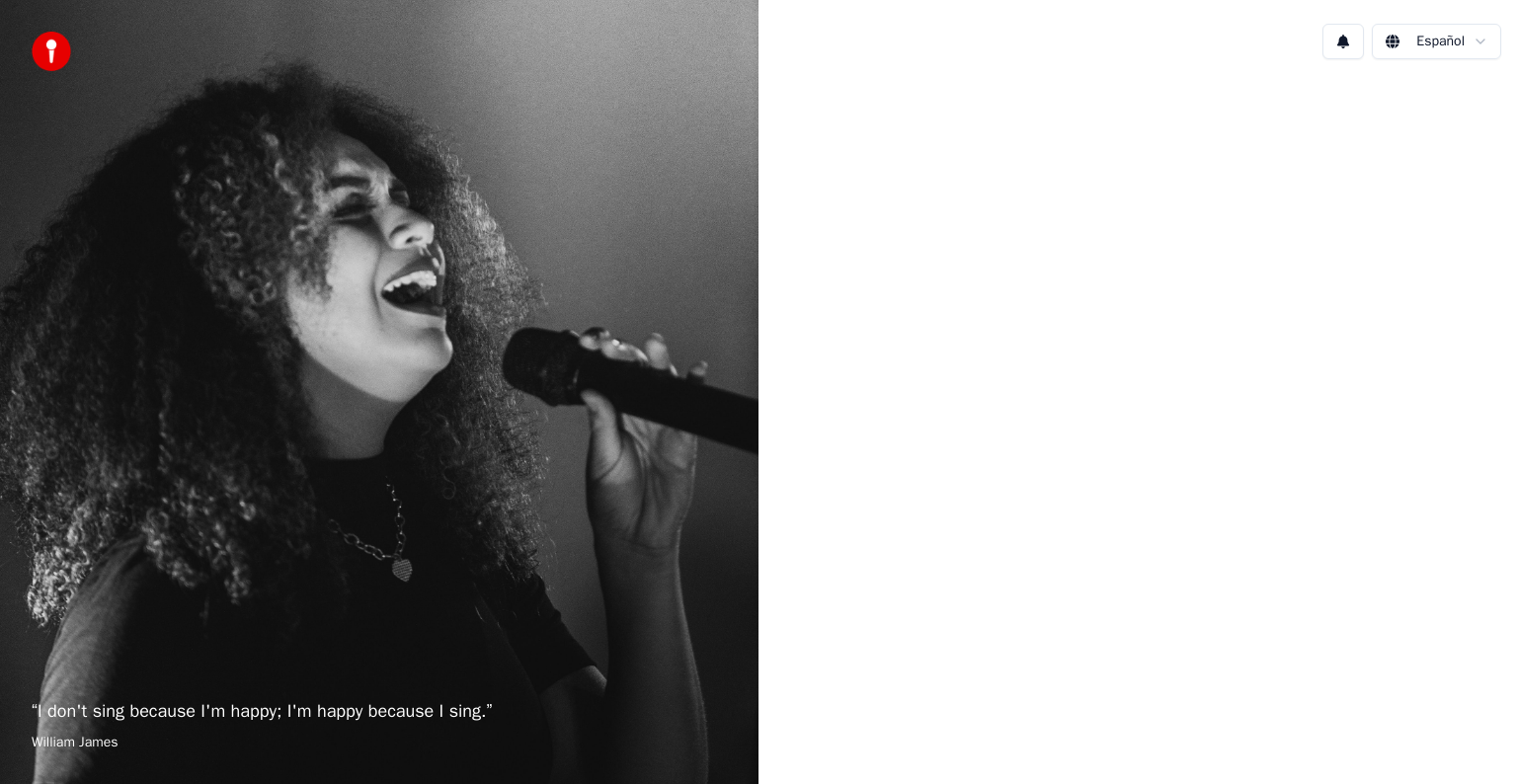 scroll, scrollTop: 0, scrollLeft: 0, axis: both 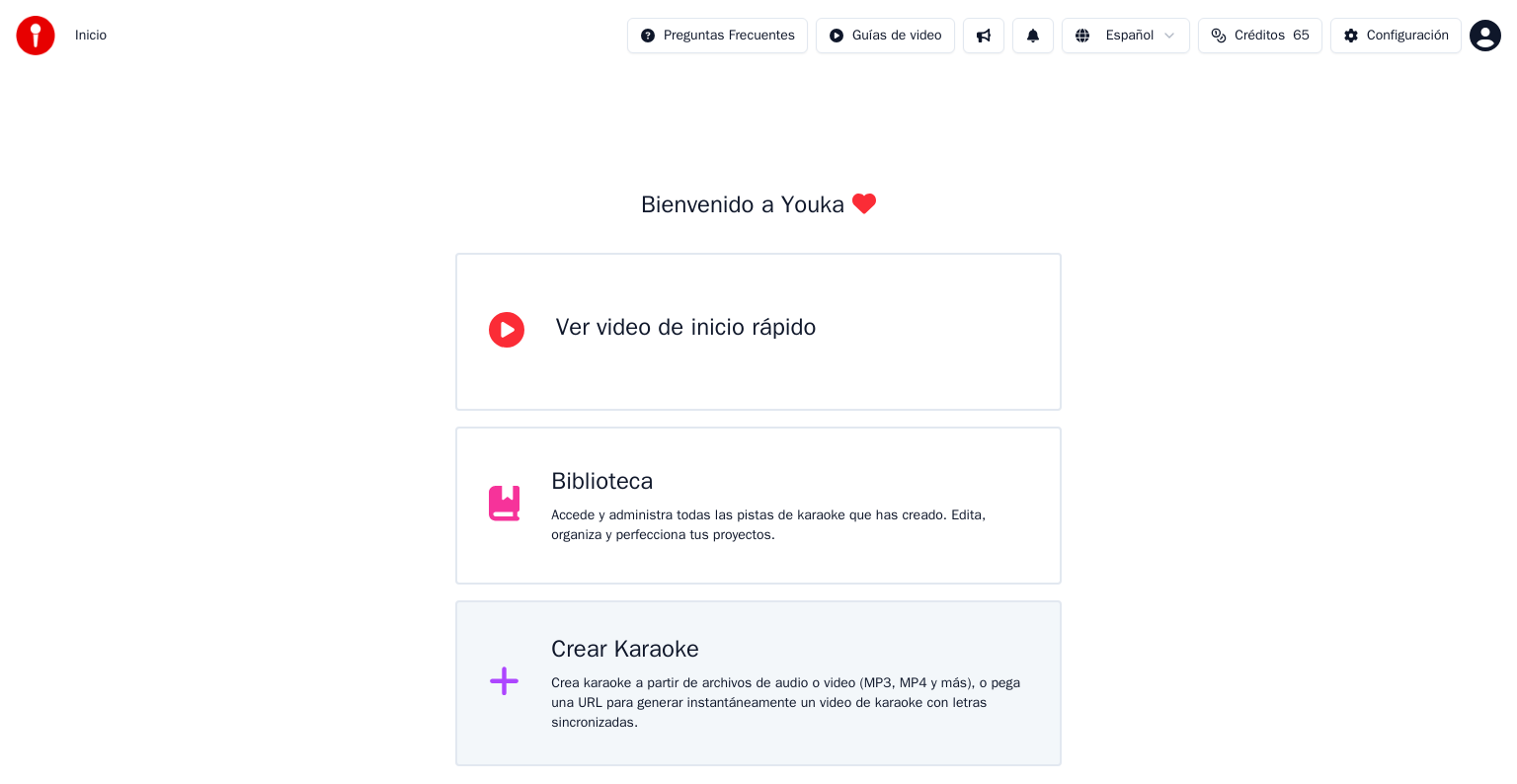 click on "Crea karaoke a partir de archivos de audio o video (MP3, MP4 y más), o pega una URL para generar instantáneamente un video de karaoke con letras sincronizadas." at bounding box center (686, 352) 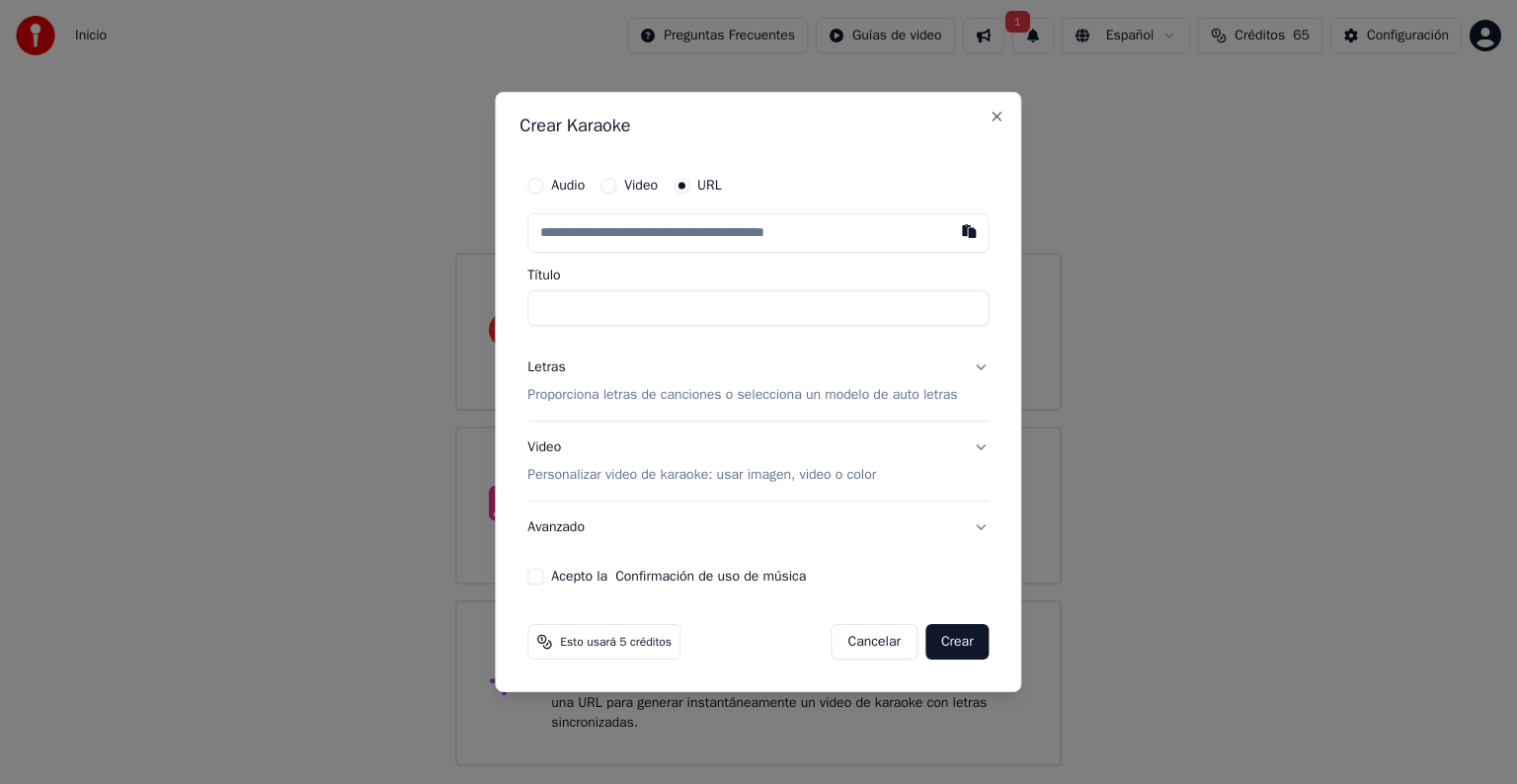 paste on "**********" 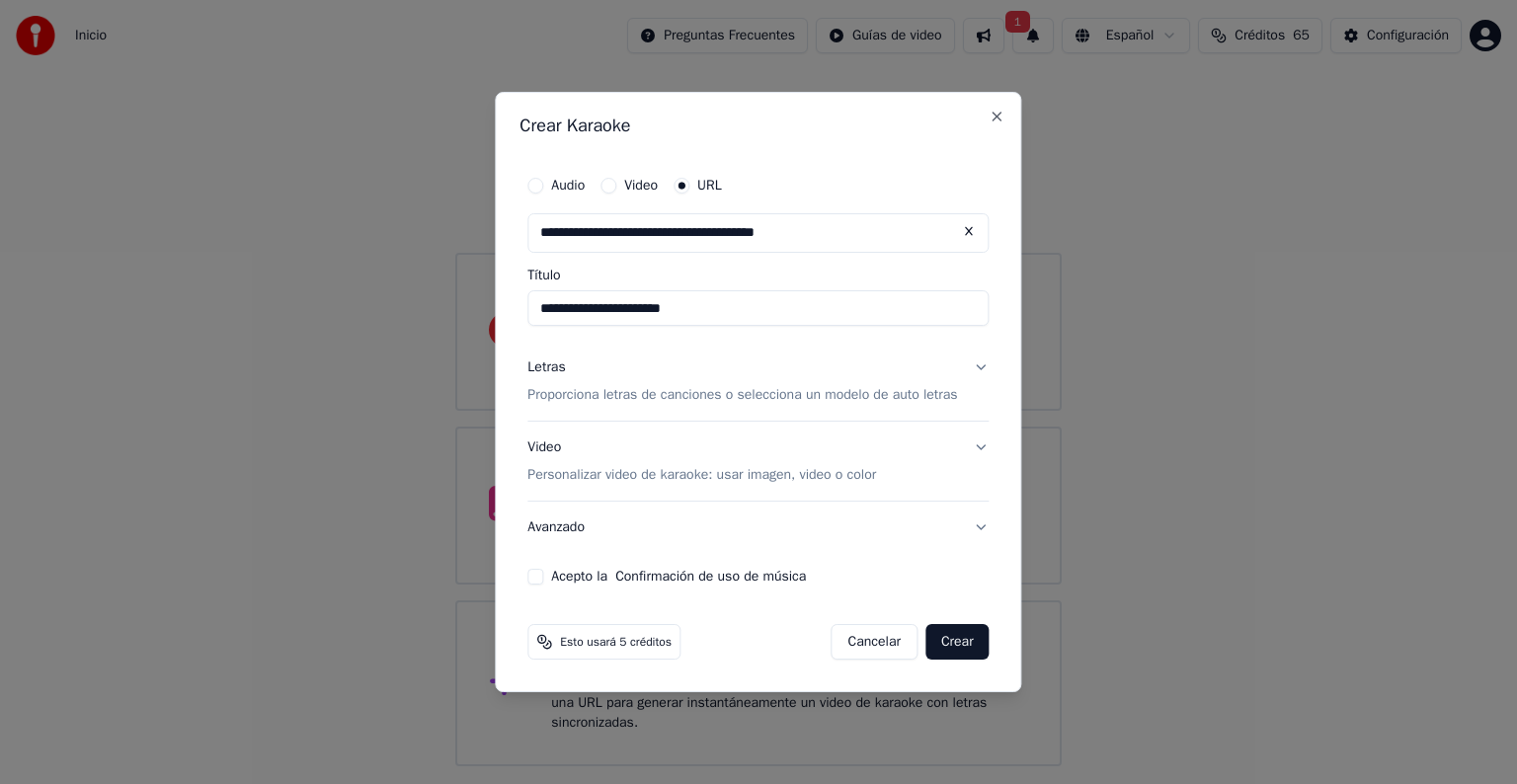 type on "**********" 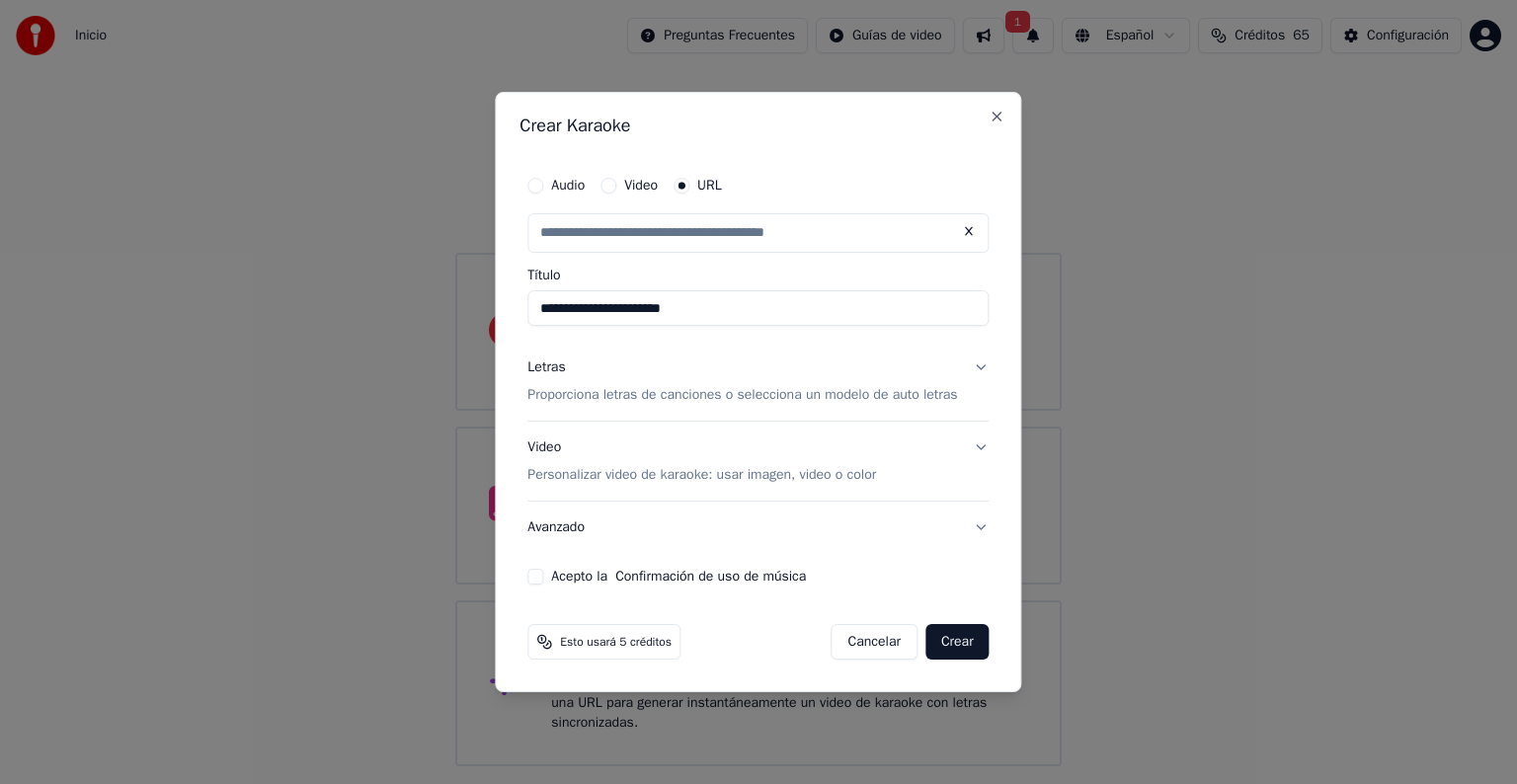 click on "Proporciona letras de canciones o selecciona un modelo de auto letras" at bounding box center (742, 395) 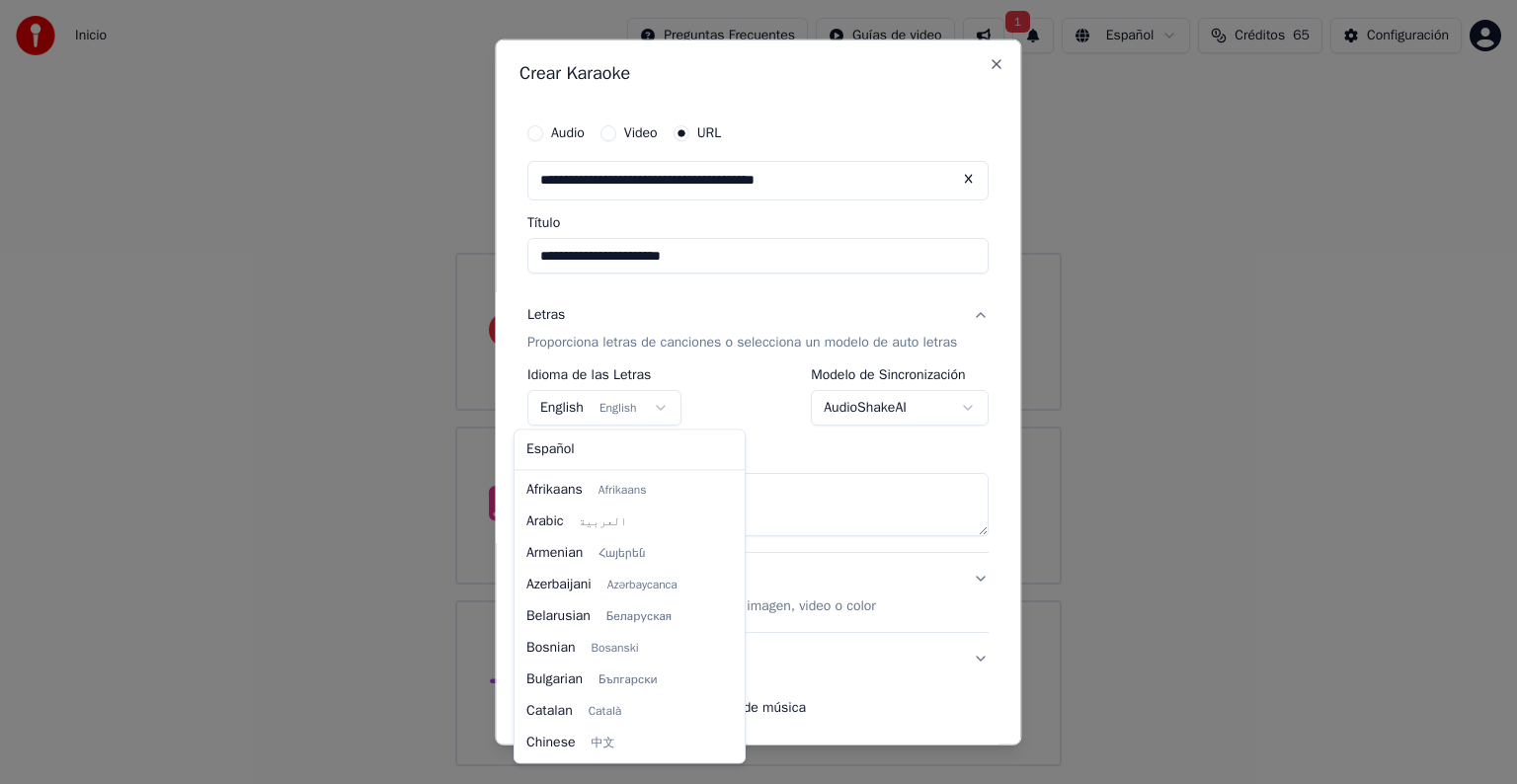 click on "**********" at bounding box center (758, 383) 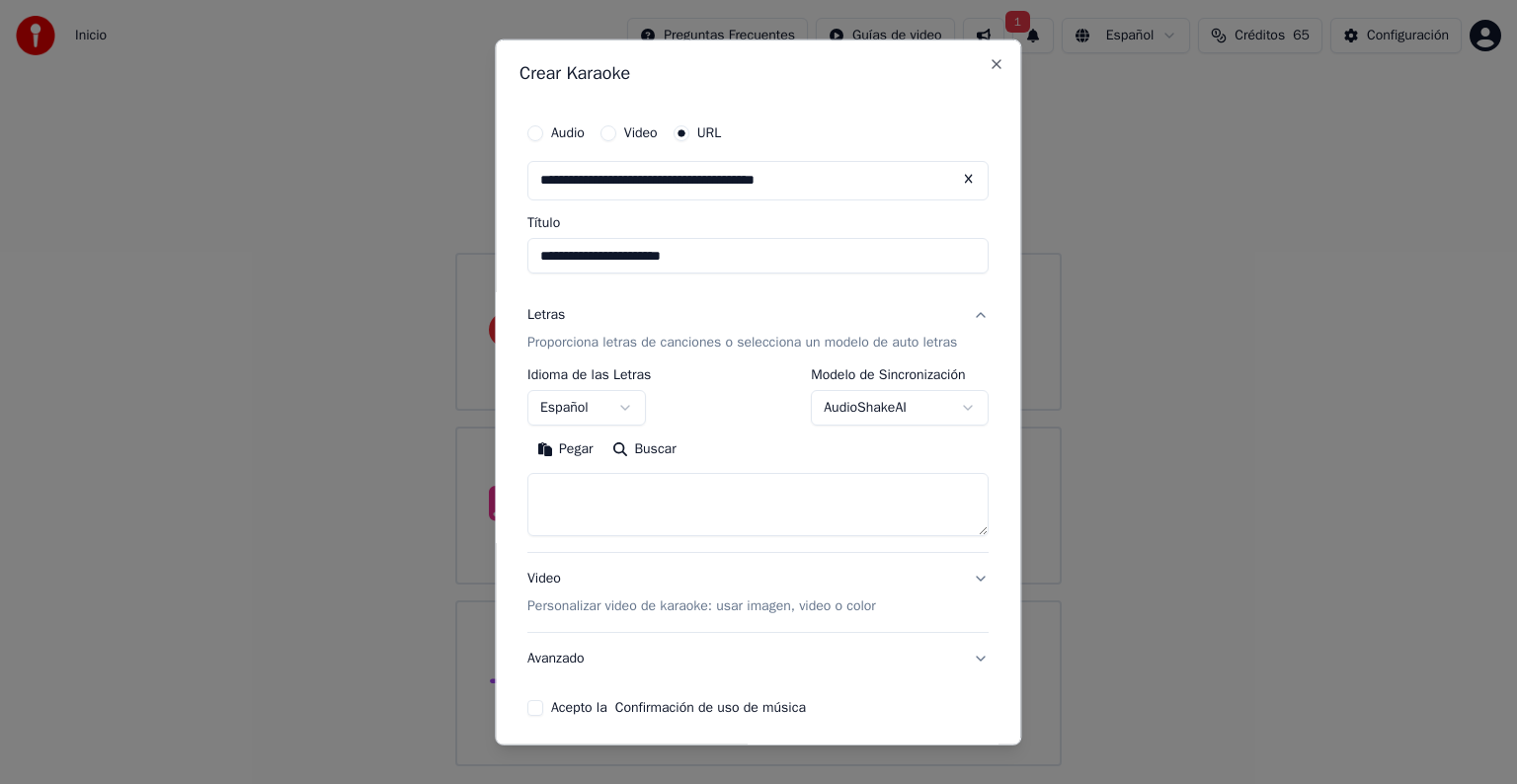 click at bounding box center (758, 505) 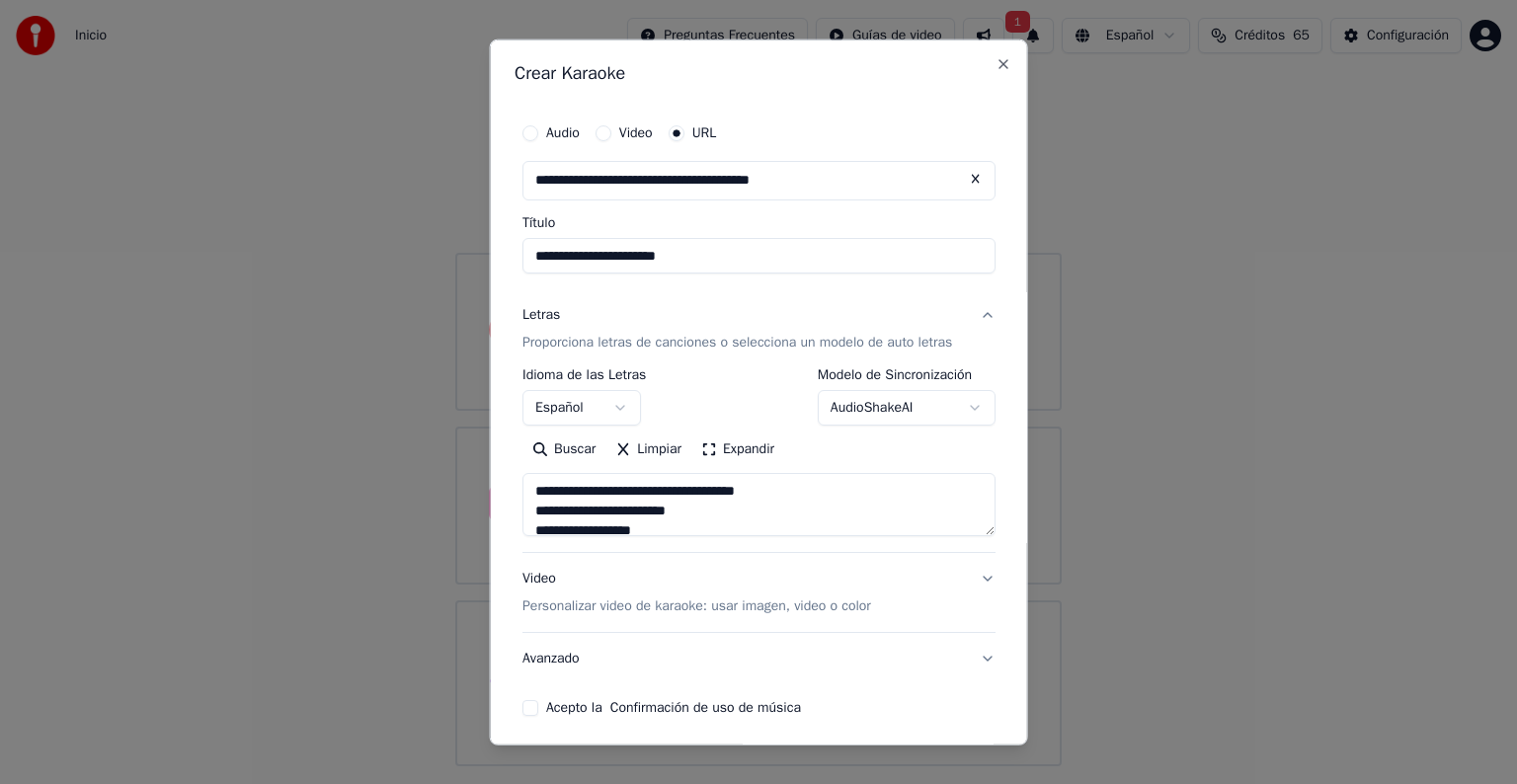 scroll, scrollTop: 557, scrollLeft: 0, axis: vertical 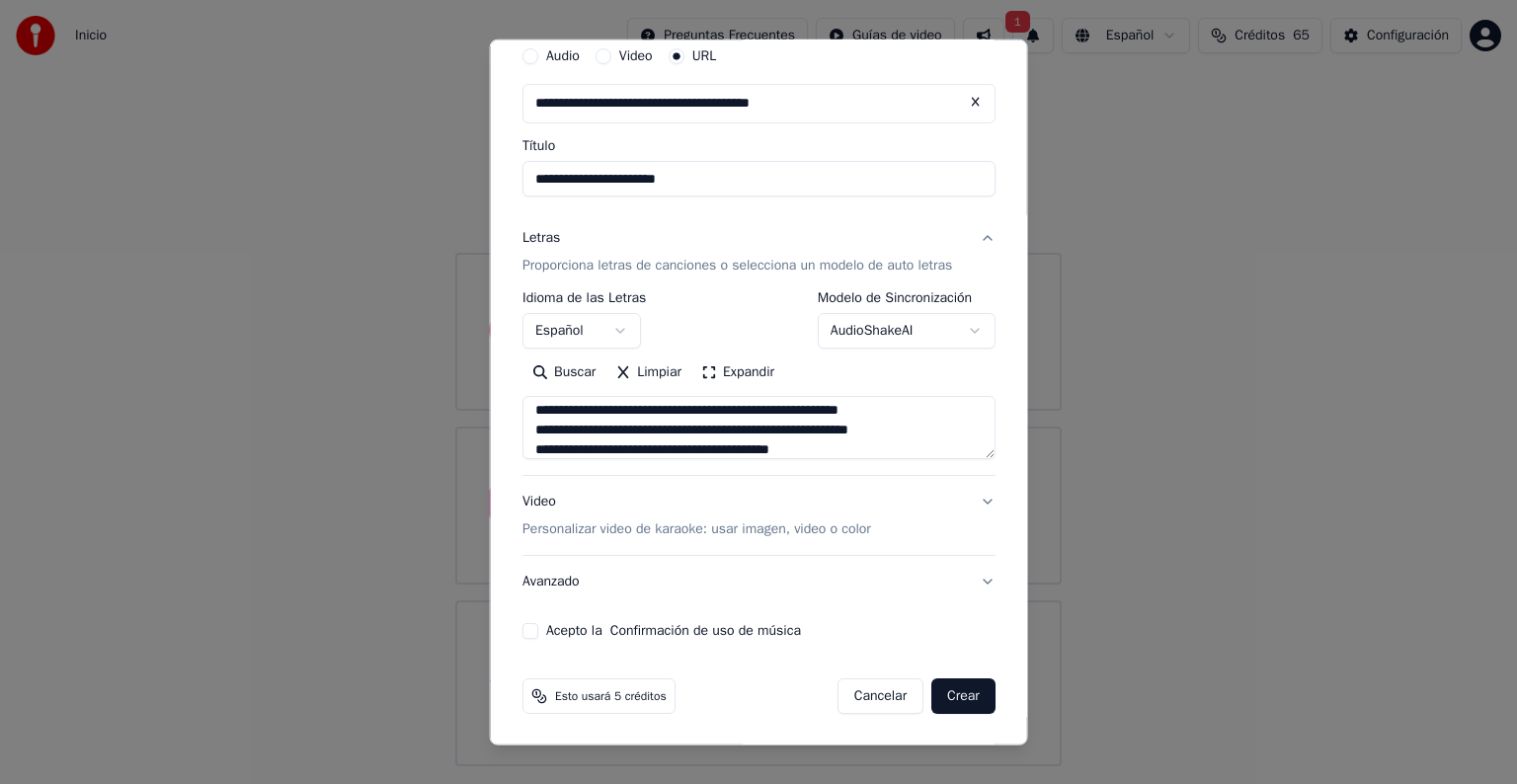 type on "**********" 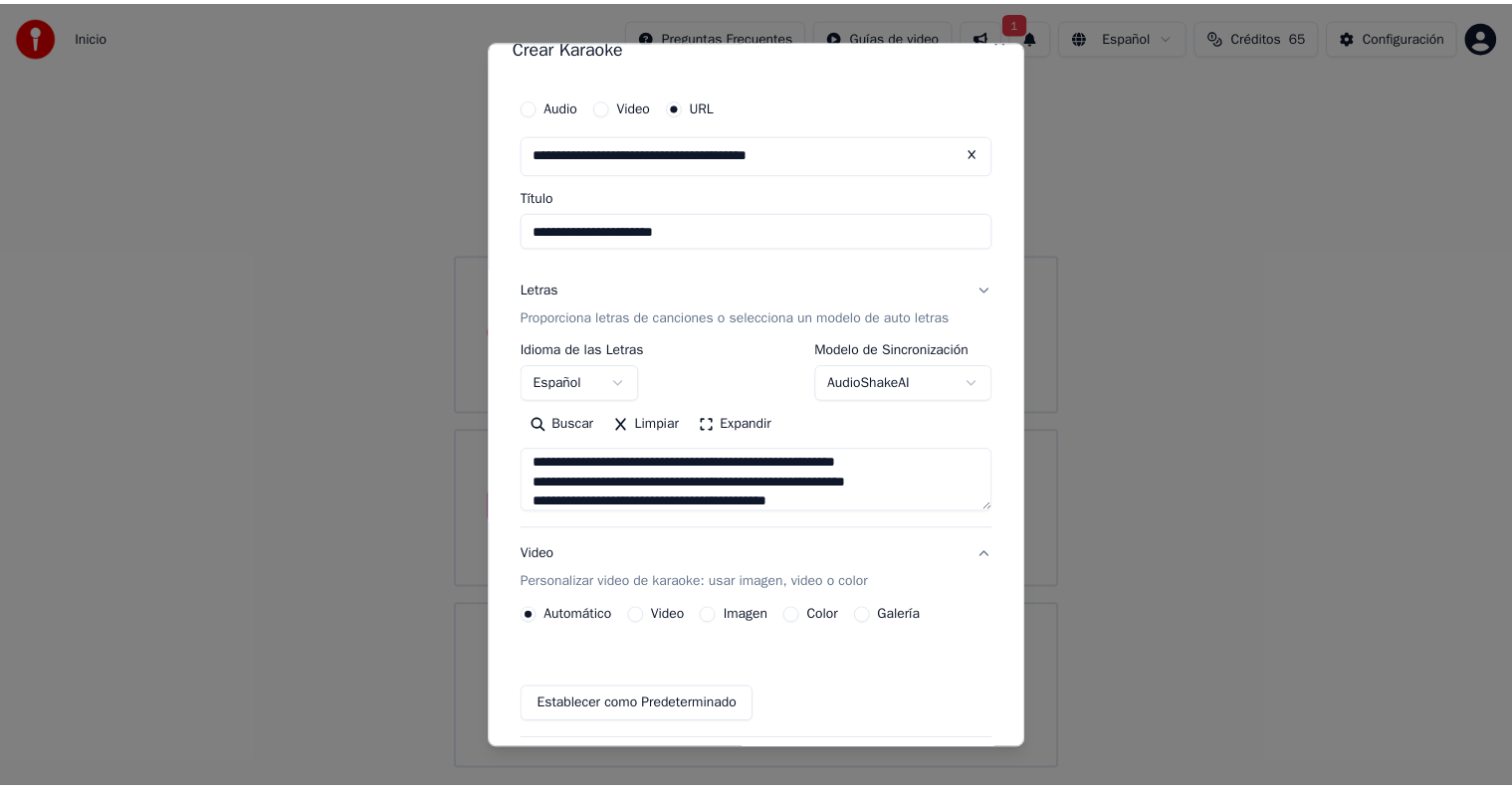 scroll, scrollTop: 24, scrollLeft: 0, axis: vertical 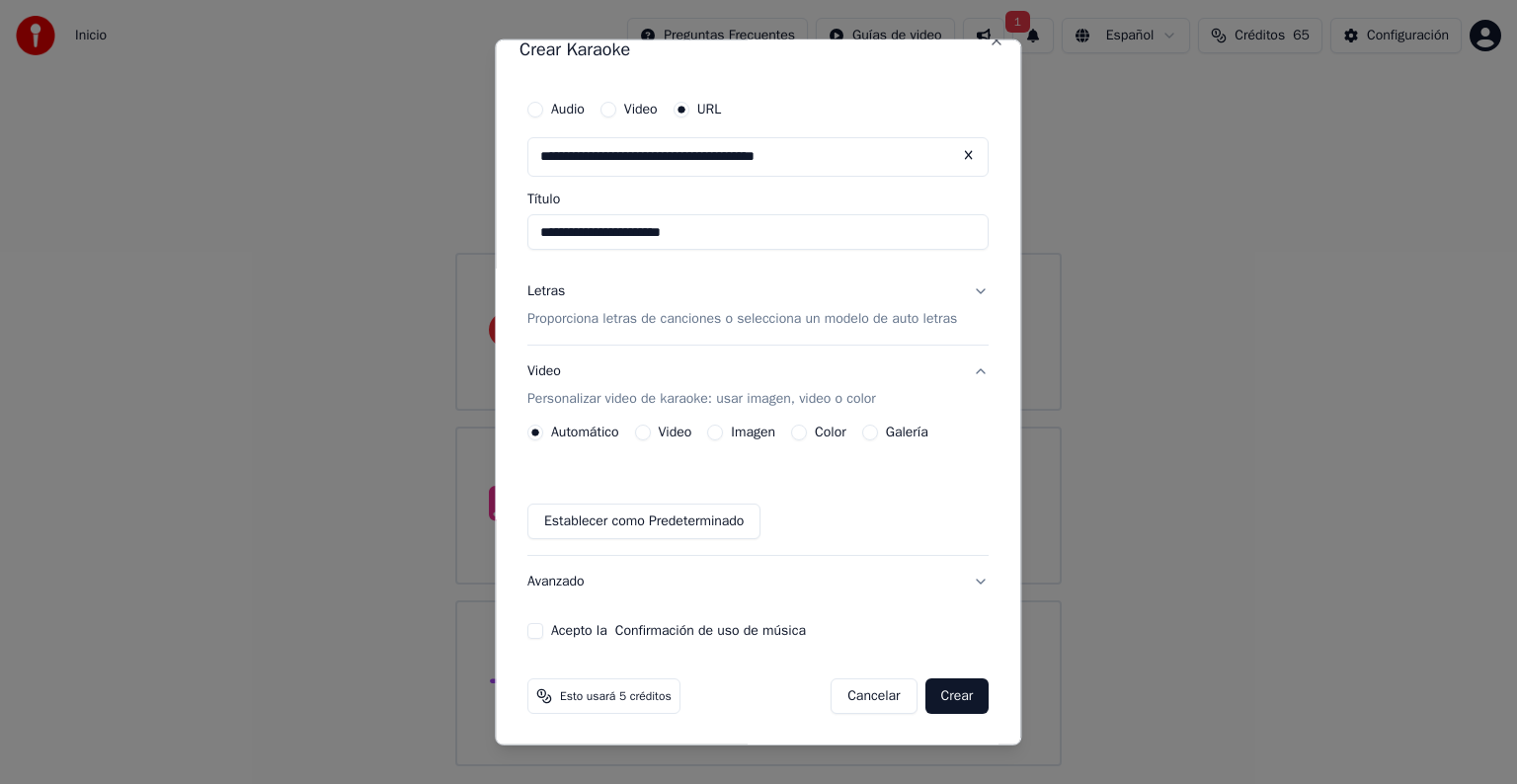 click on "Acepto la   Confirmación de uso de música" at bounding box center (535, 631) 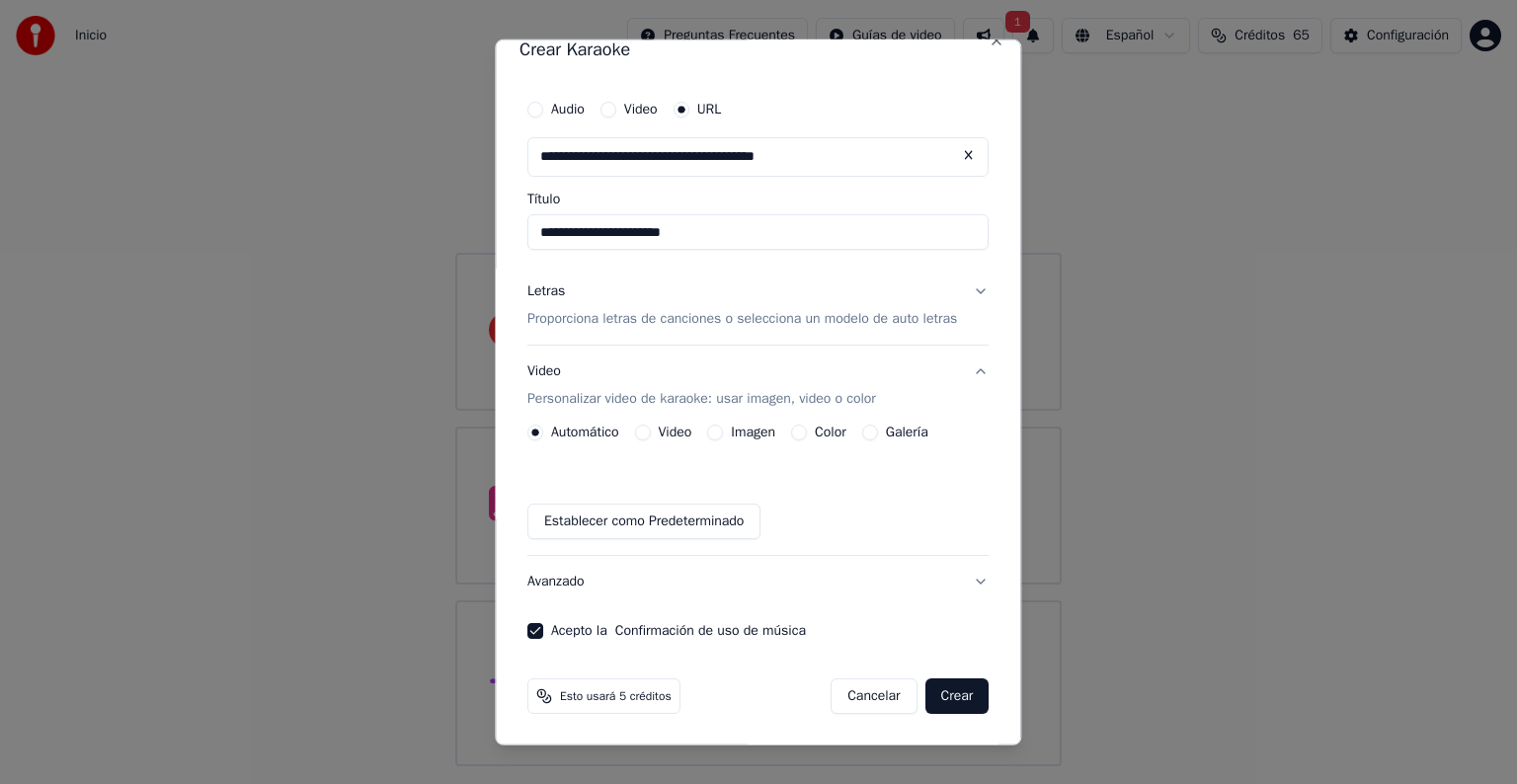 click on "Crear" at bounding box center [957, 696] 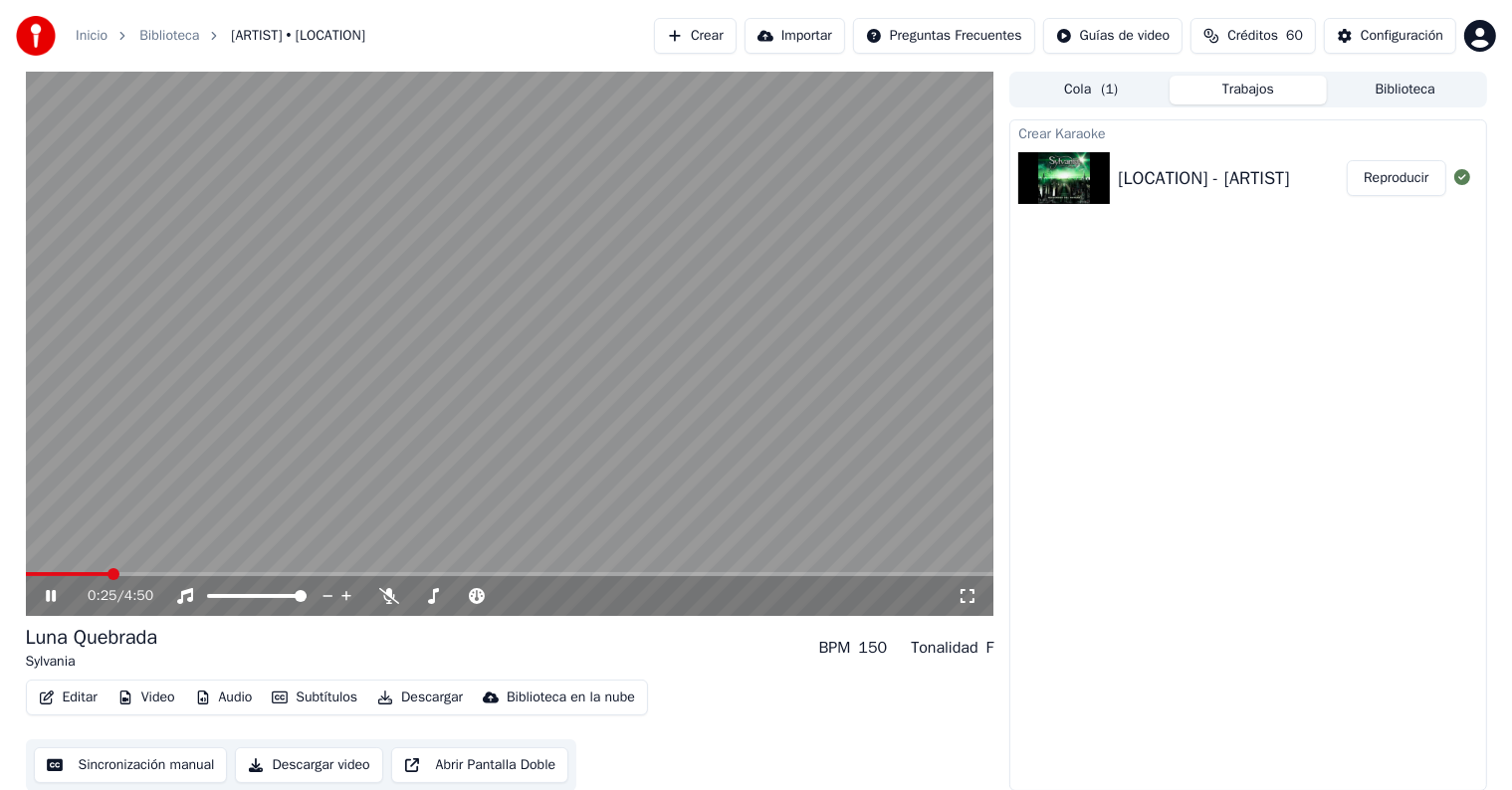 click at bounding box center (510, 574) 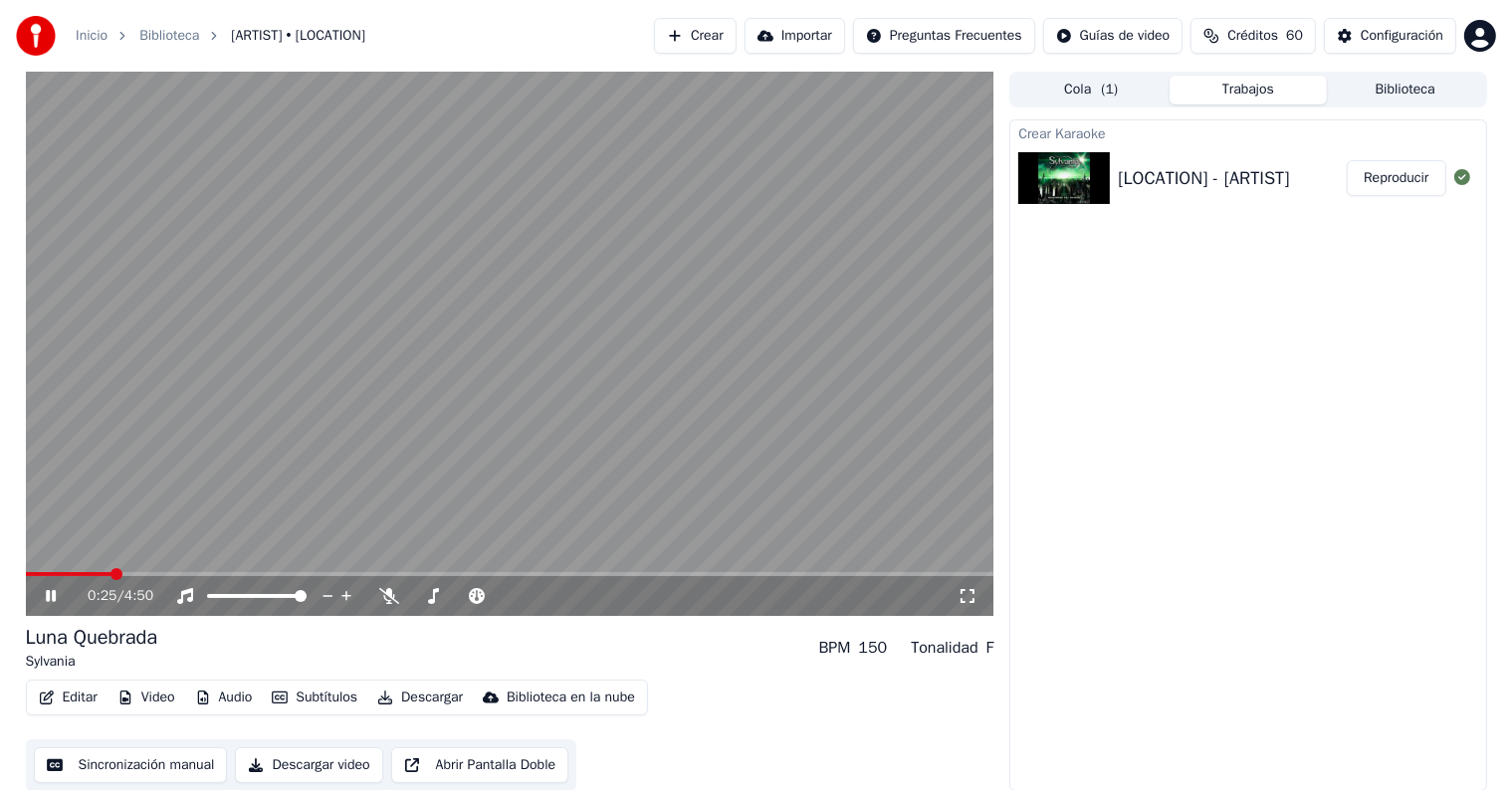 click at bounding box center [510, 574] 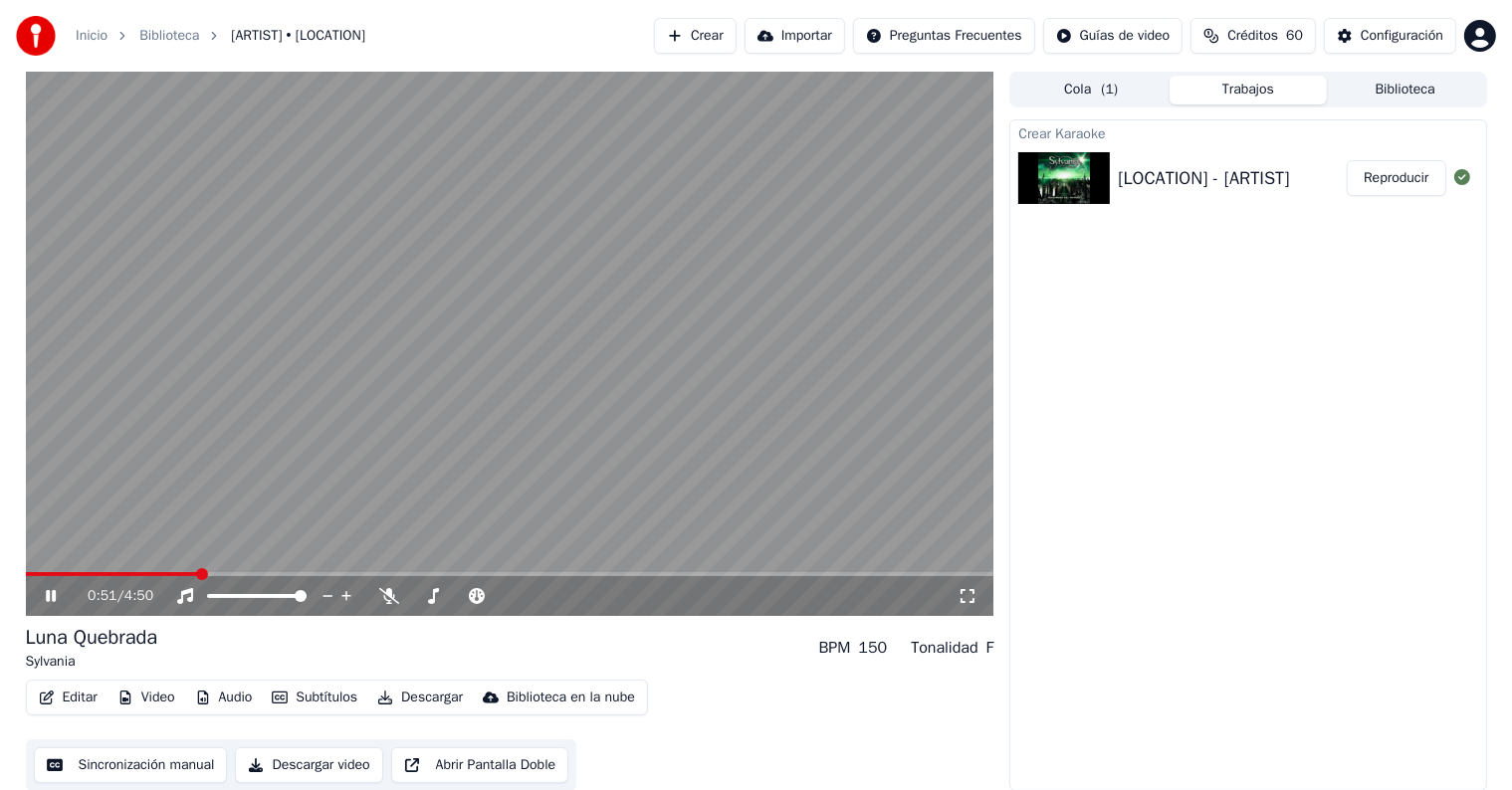 click at bounding box center (112, 574) 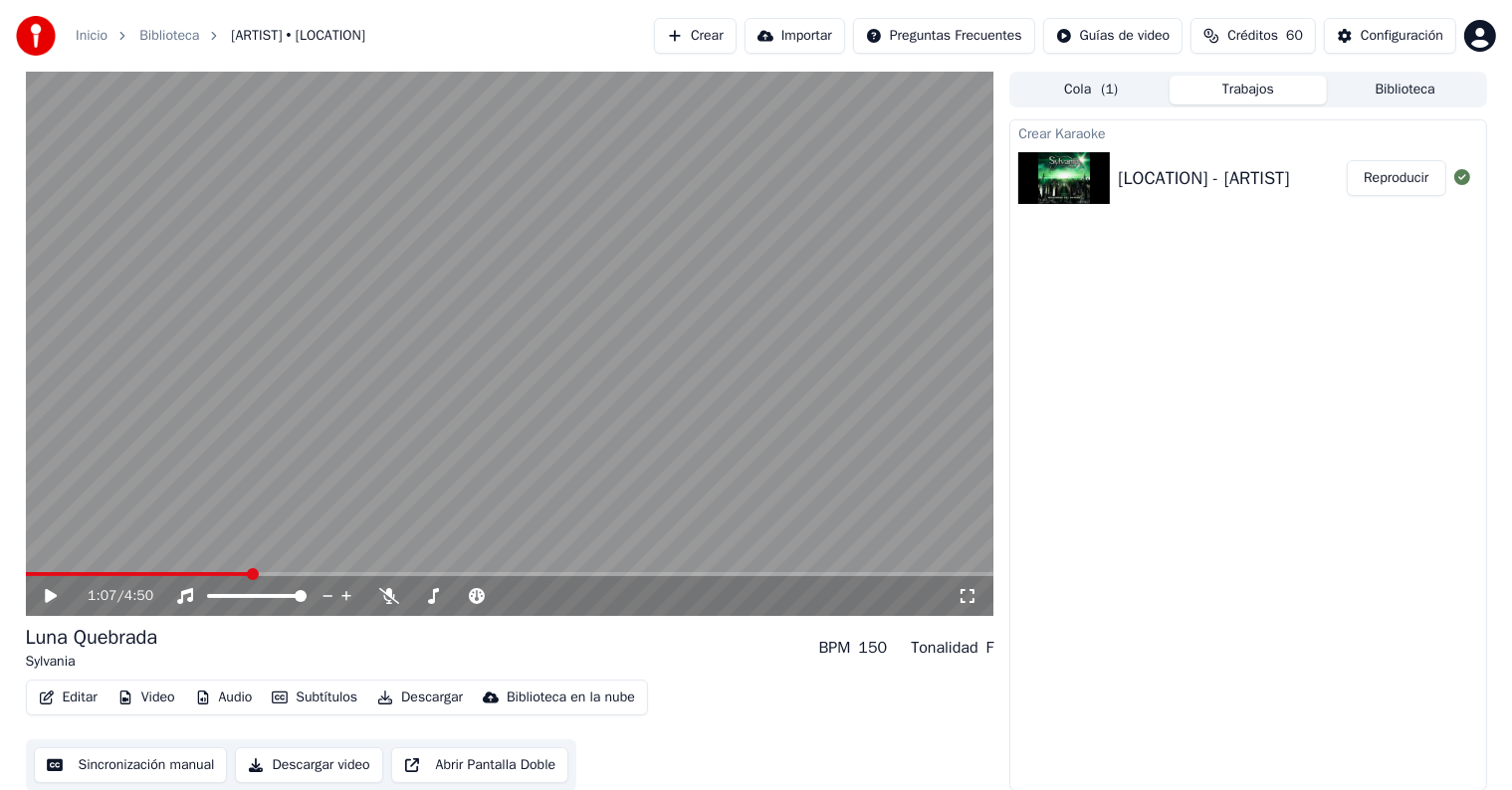 scroll, scrollTop: 1, scrollLeft: 0, axis: vertical 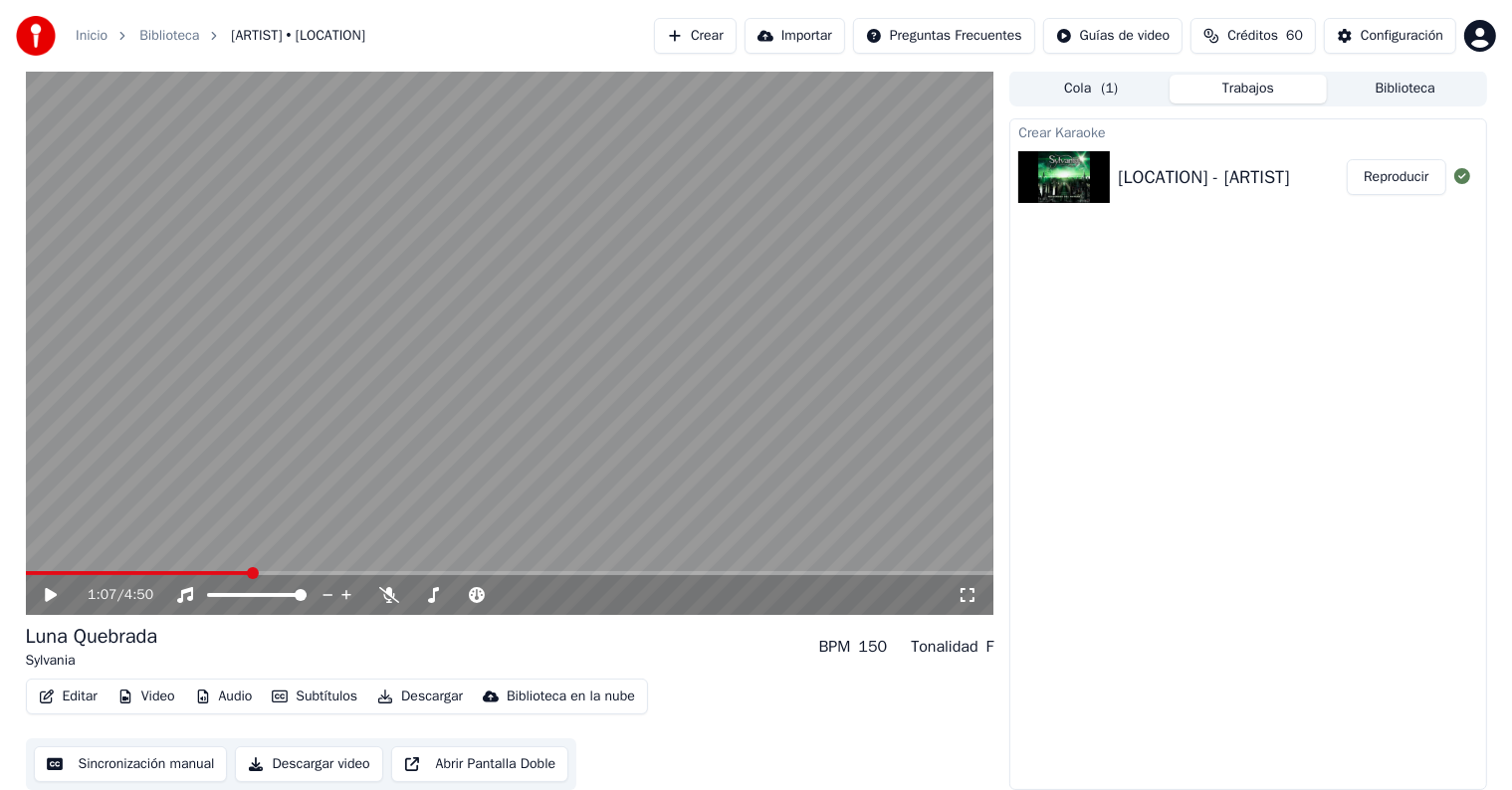 click on "Biblioteca" at bounding box center (169, 36) 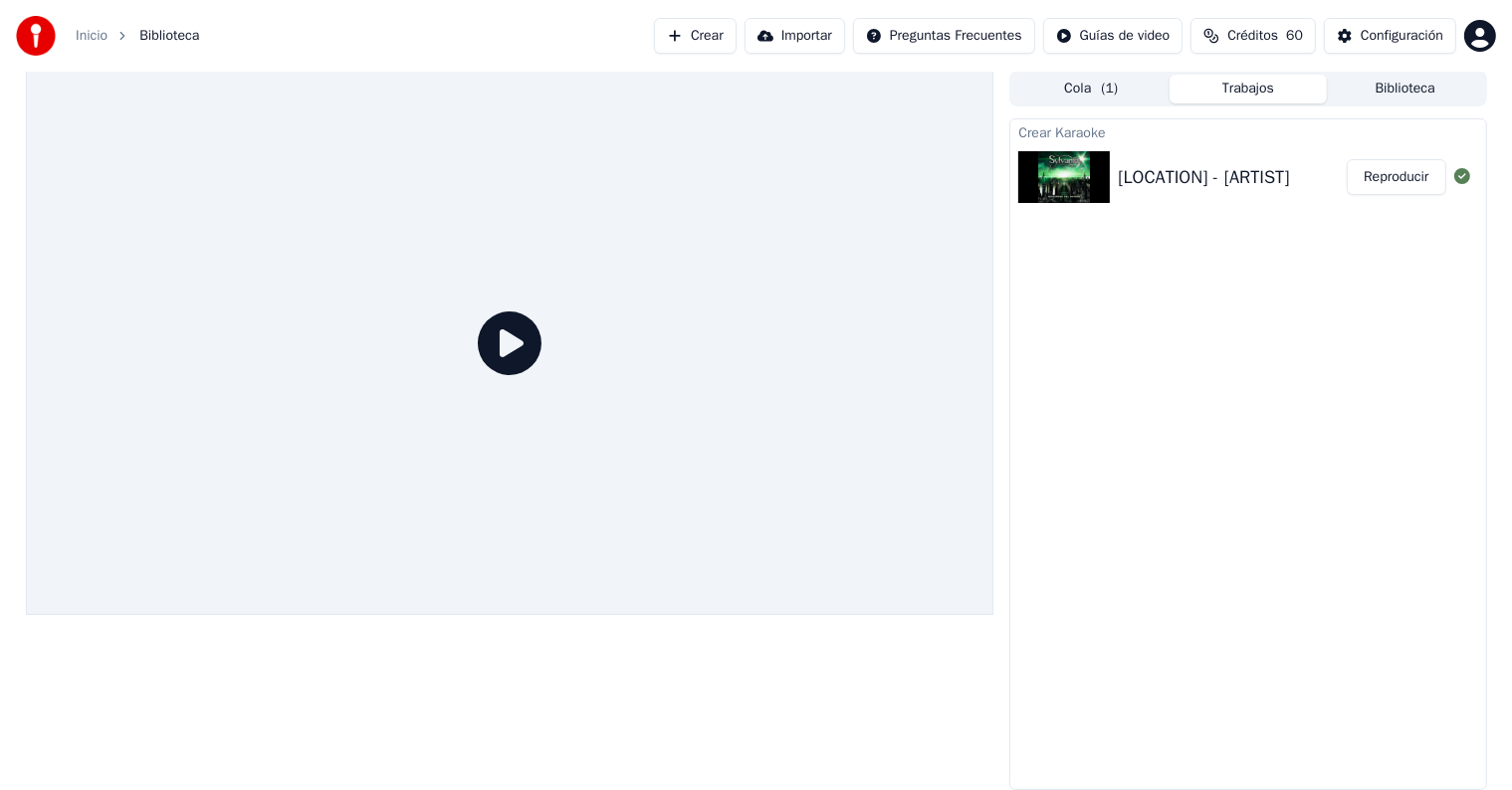 scroll, scrollTop: 0, scrollLeft: 0, axis: both 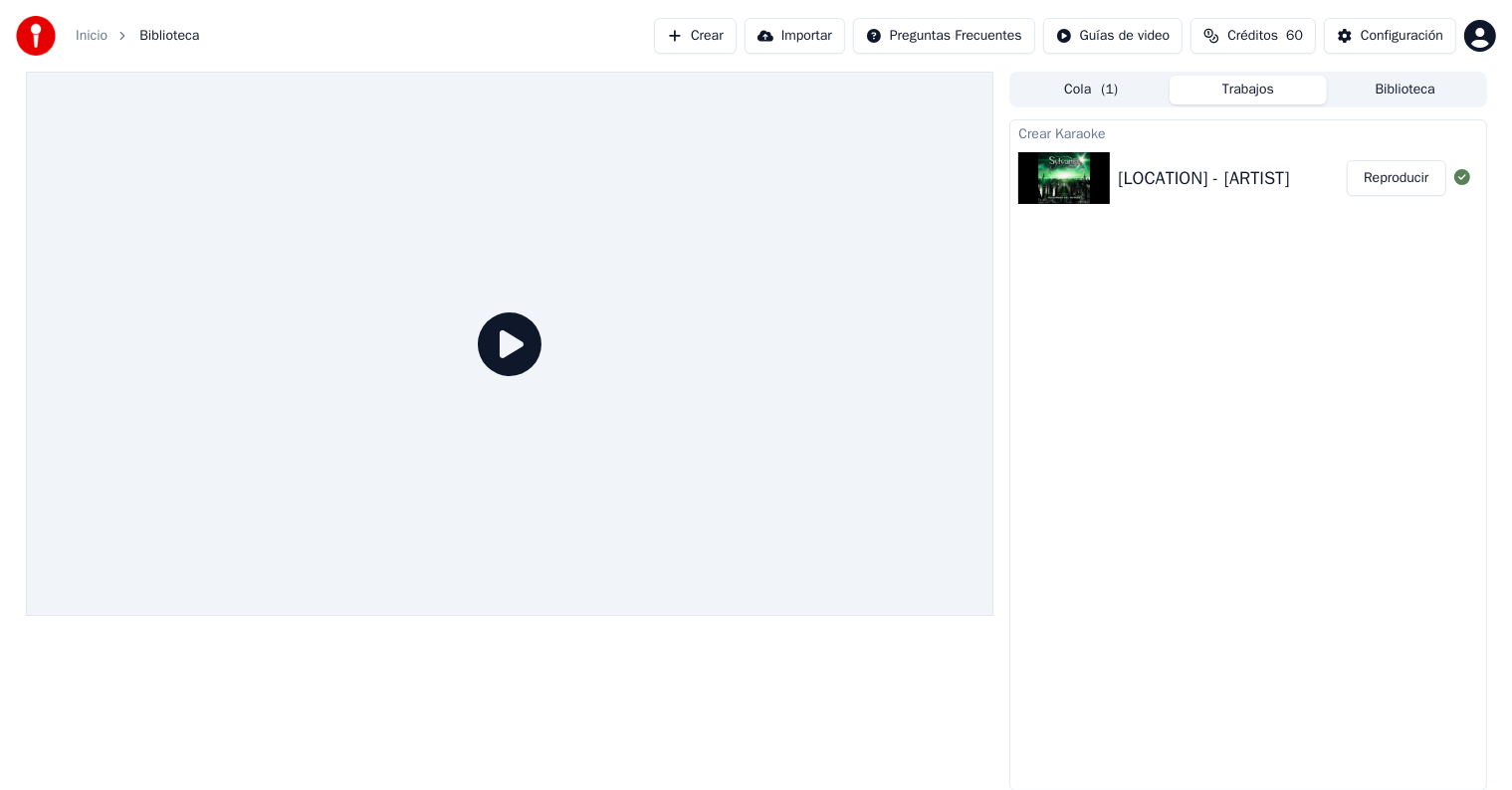 click on "Inicio" at bounding box center (92, 36) 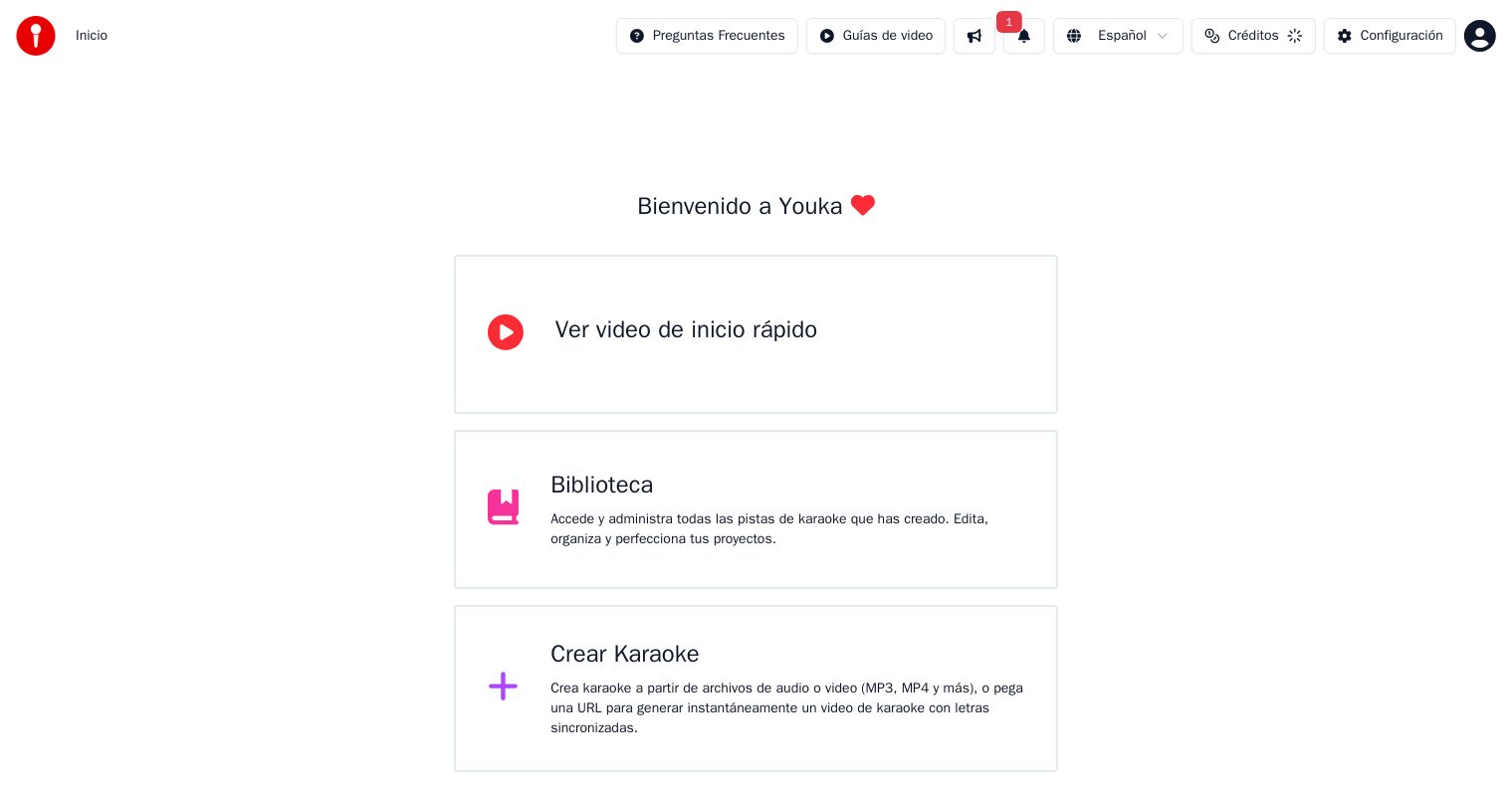 scroll, scrollTop: 0, scrollLeft: 0, axis: both 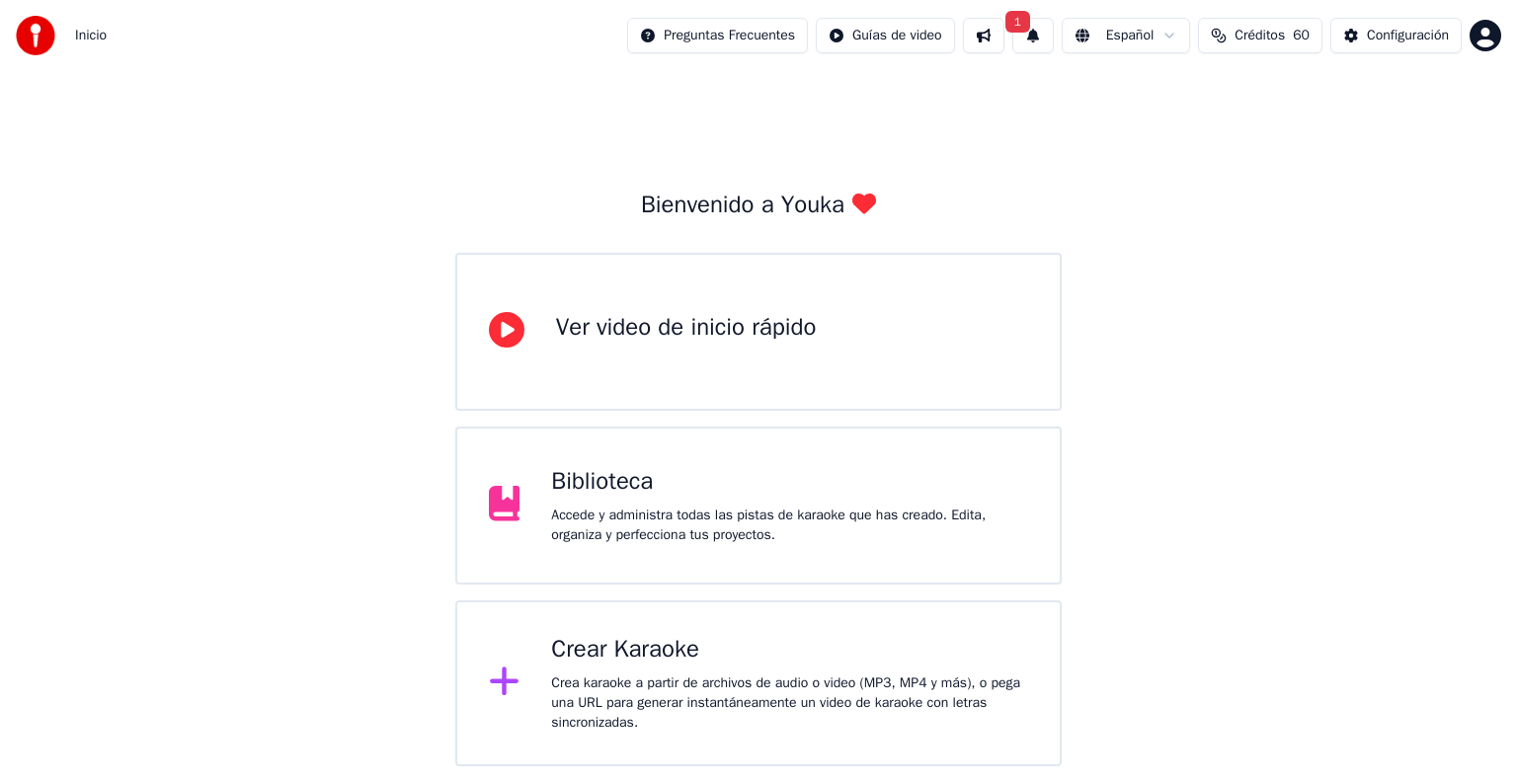 click on "Accede y administra todas las pistas de karaoke que has creado. Edita, organiza y perfecciona tus proyectos." at bounding box center (686, 352) 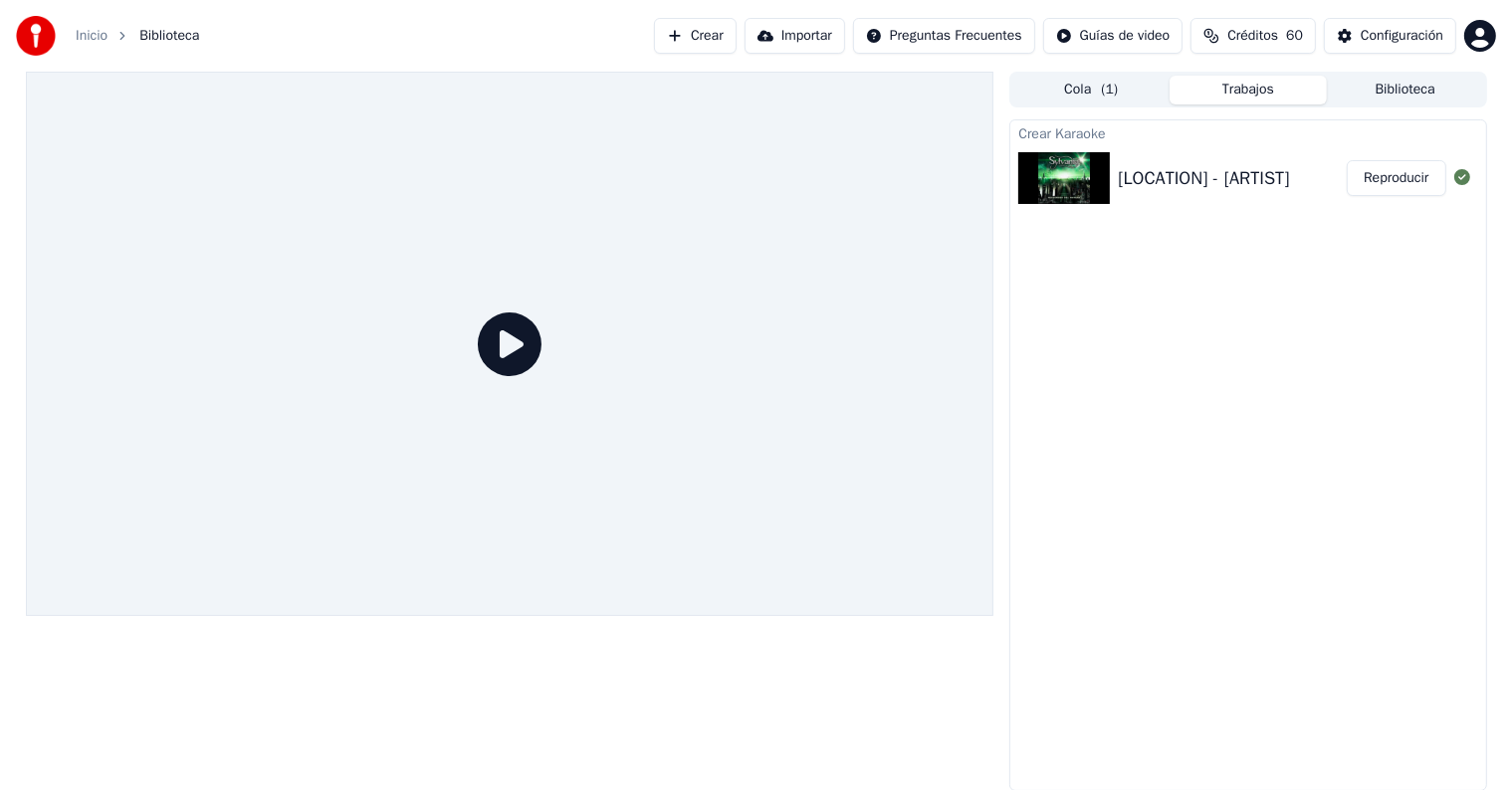 scroll, scrollTop: 0, scrollLeft: 0, axis: both 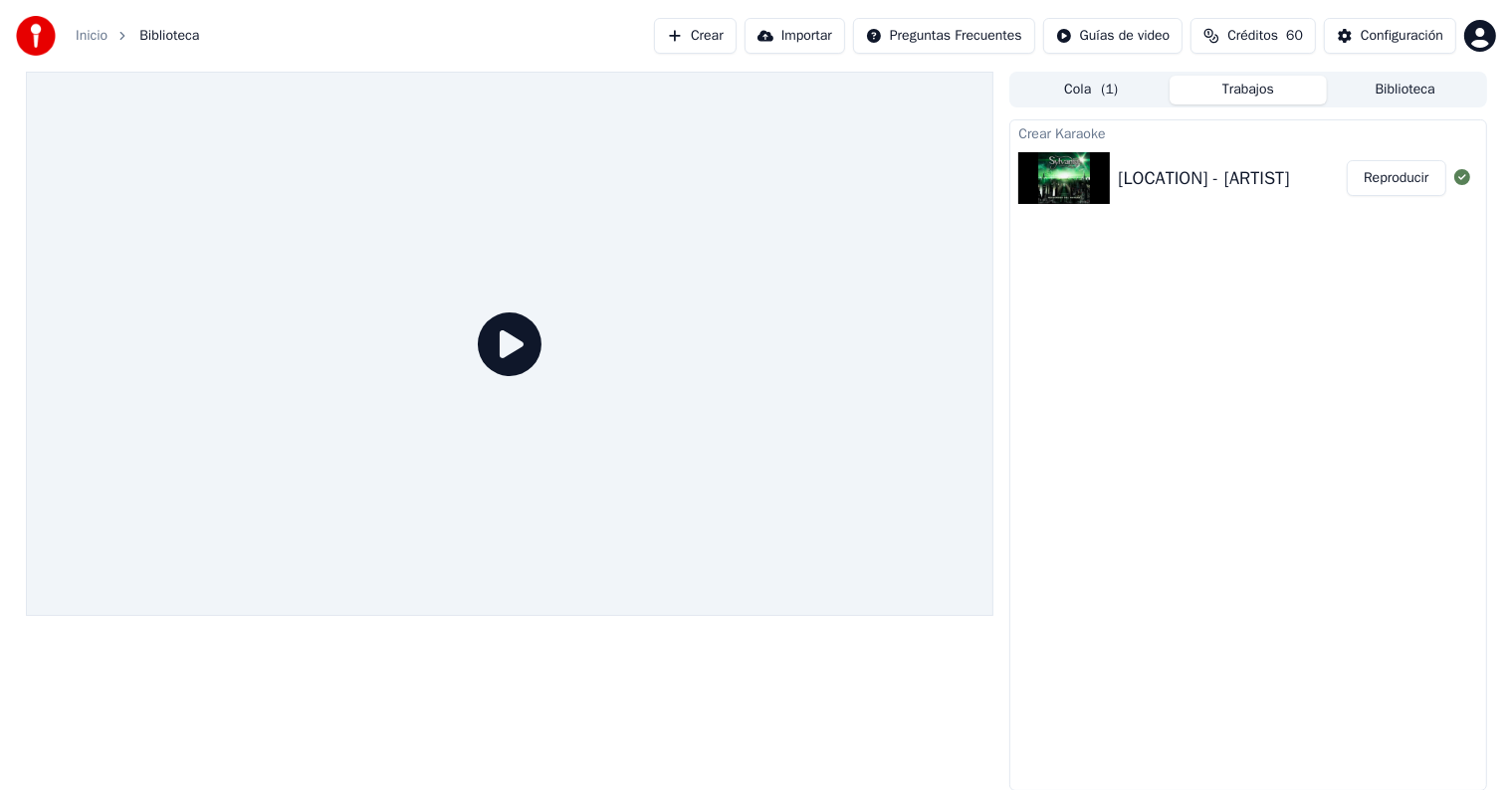 click on "Trabajos" at bounding box center (1248, 90) 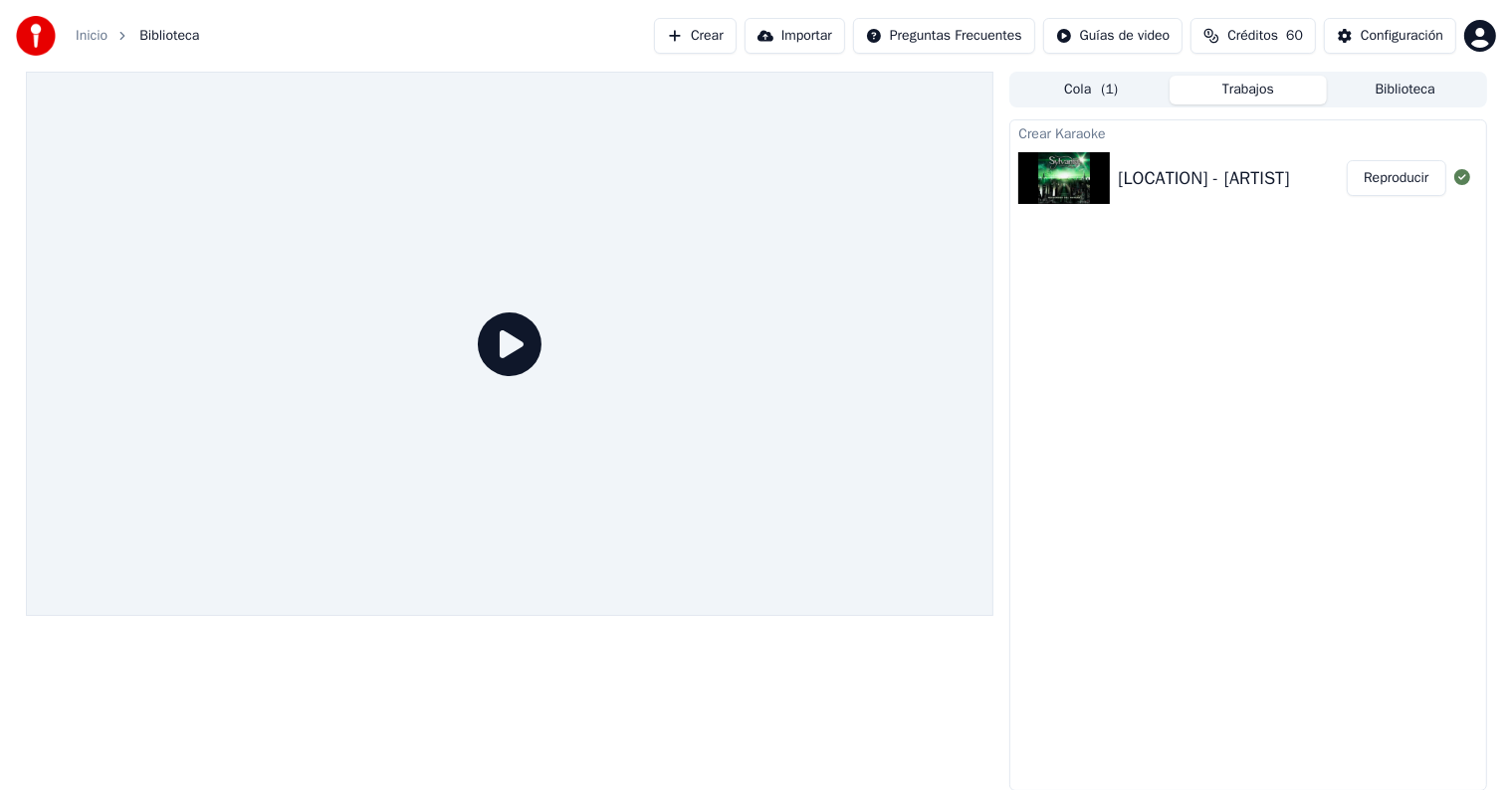 click on "Biblioteca" at bounding box center [1405, 90] 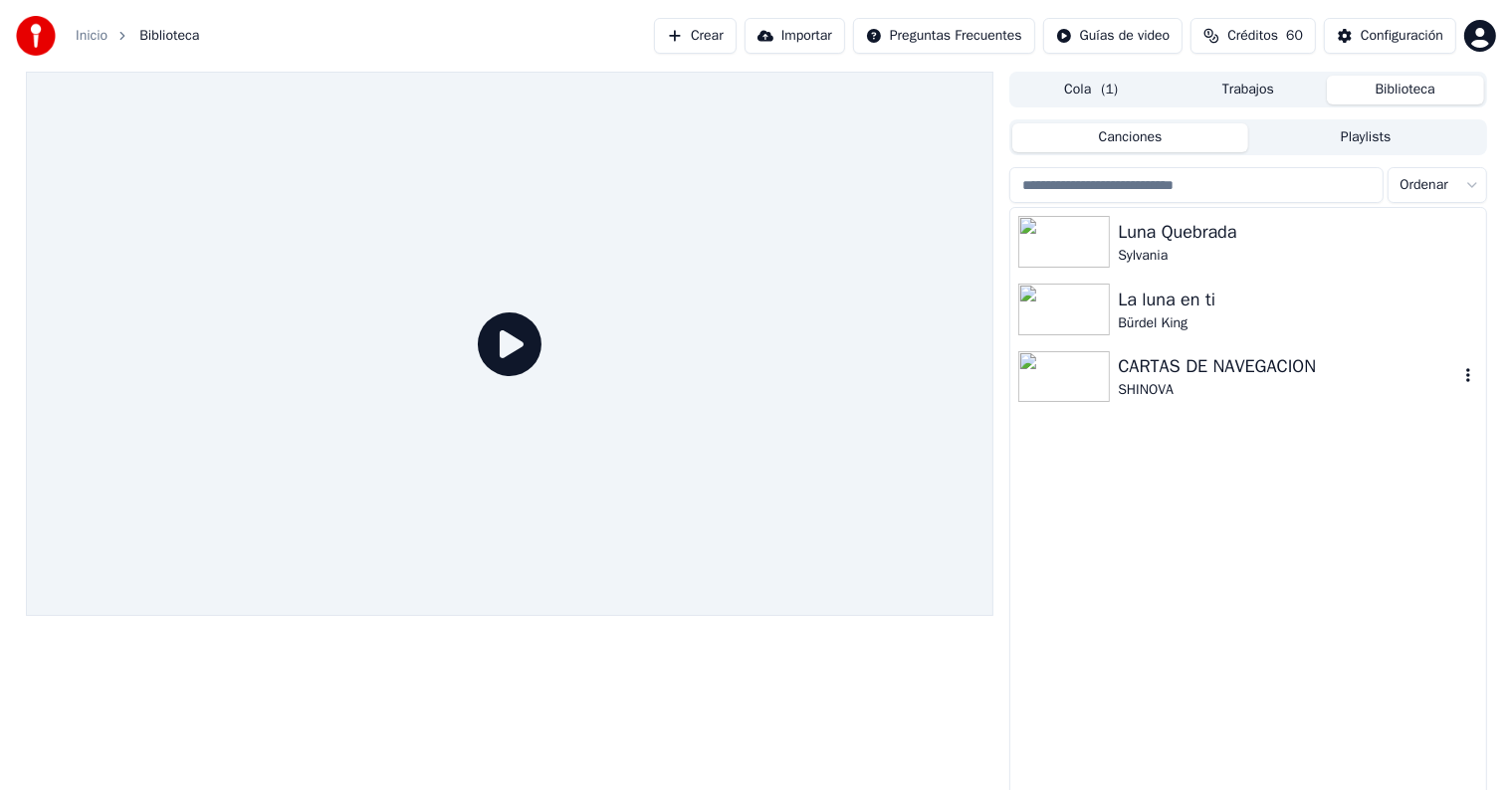 click on "CARTAS DE NAVEGACION" at bounding box center (1287, 366) 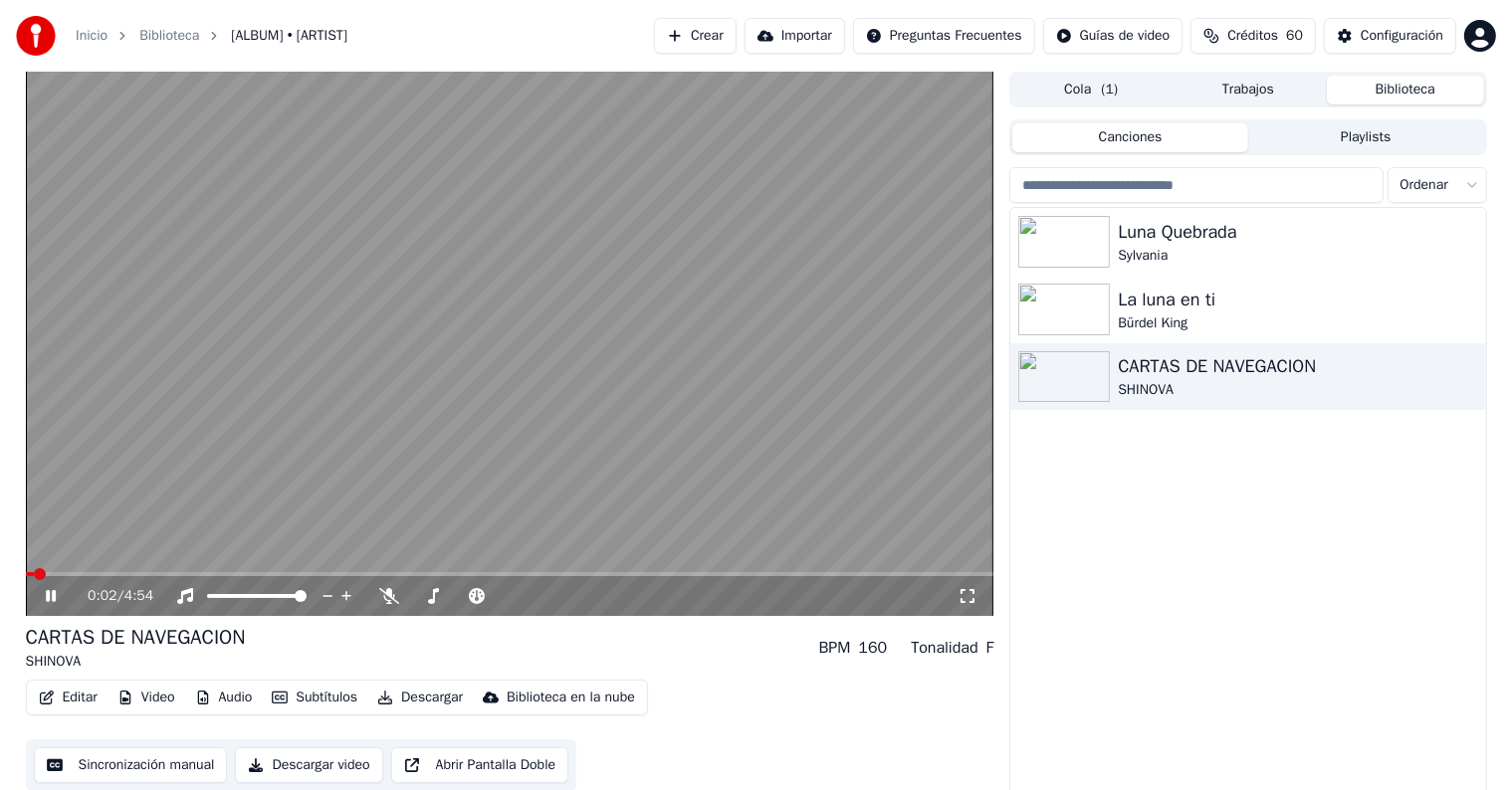 click at bounding box center [968, 596] 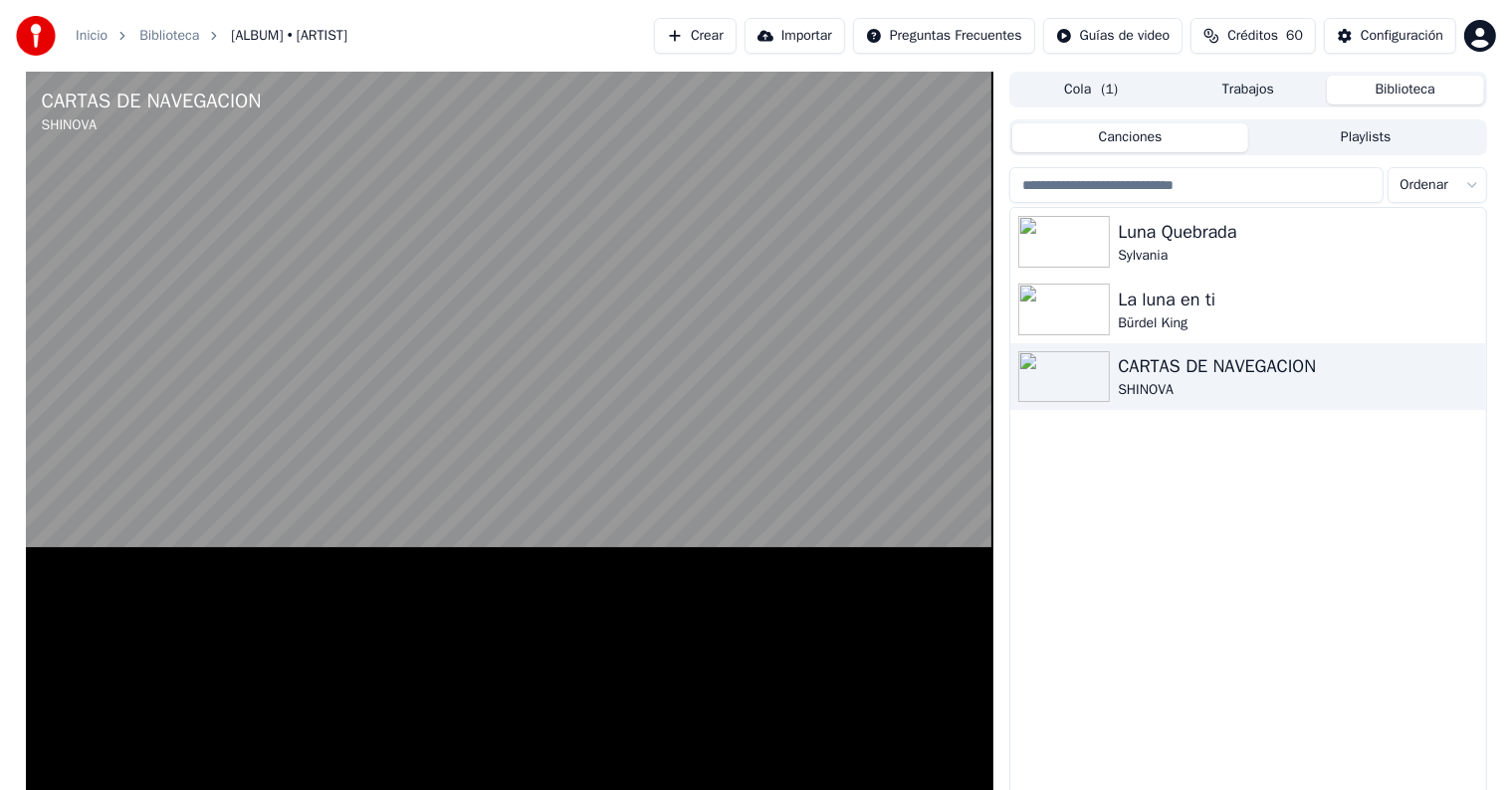 scroll, scrollTop: 0, scrollLeft: 0, axis: both 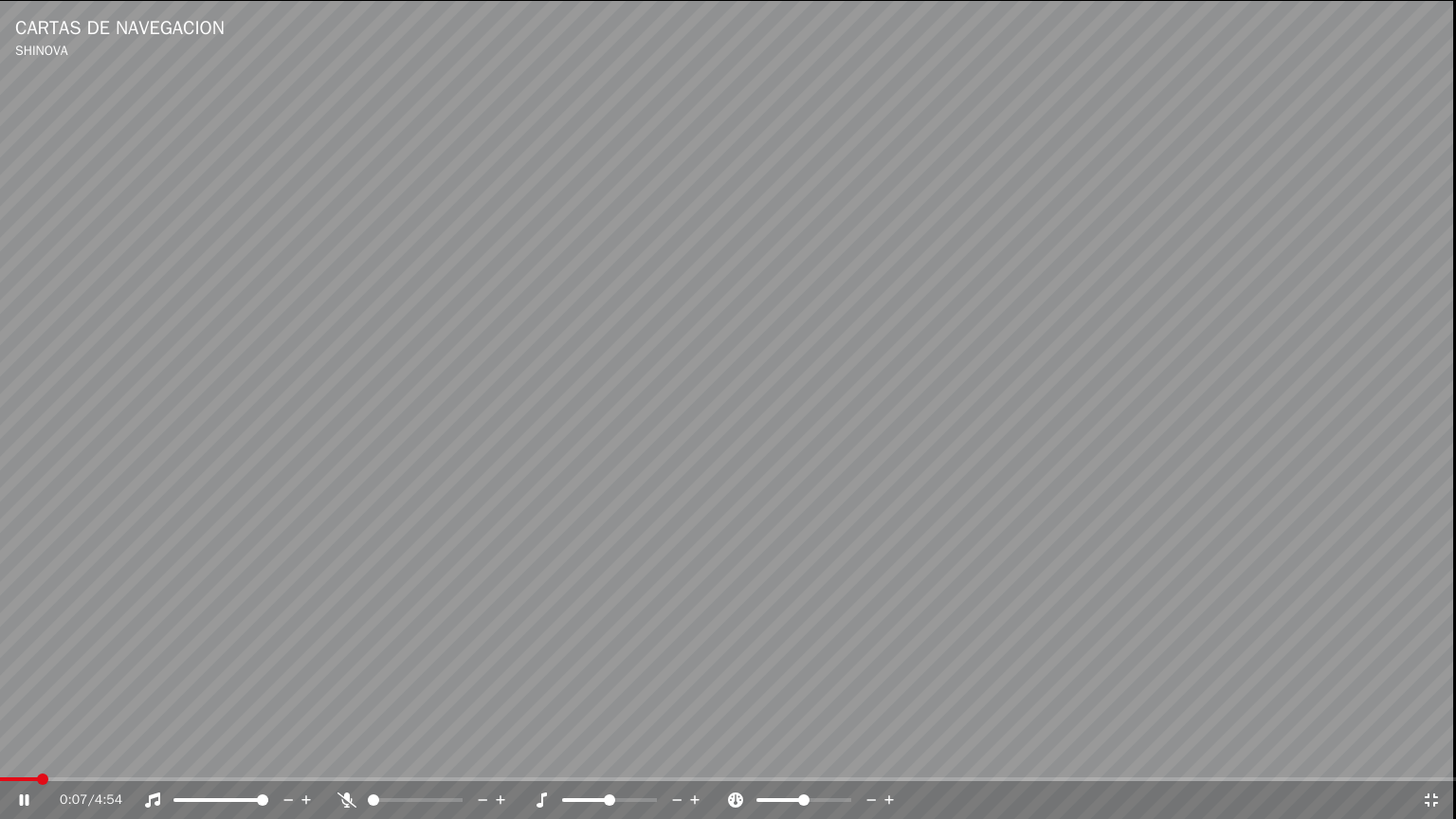 click on "0:07  /  4:54" at bounding box center (728, 800) 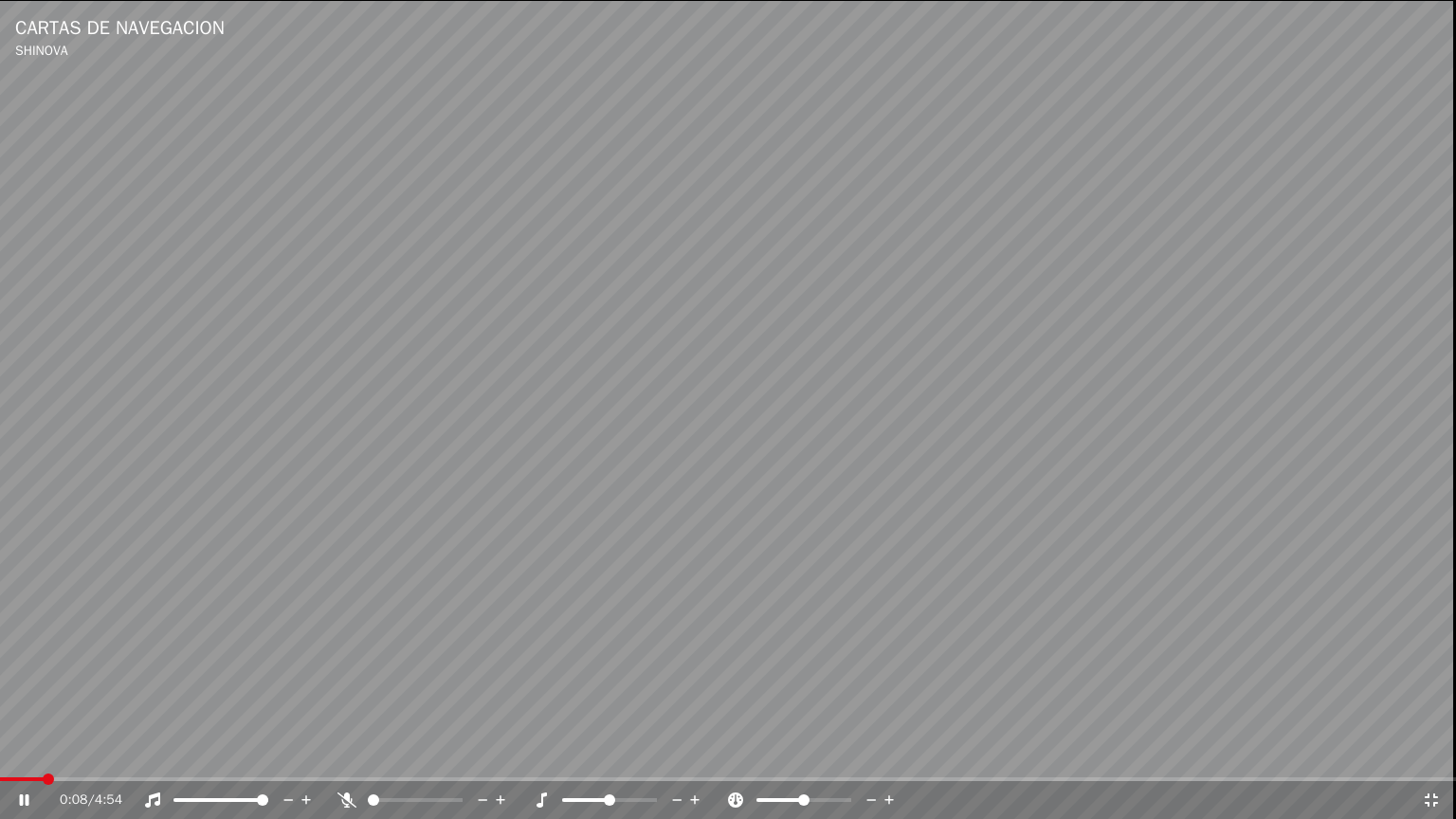 click at bounding box center [1431, 800] 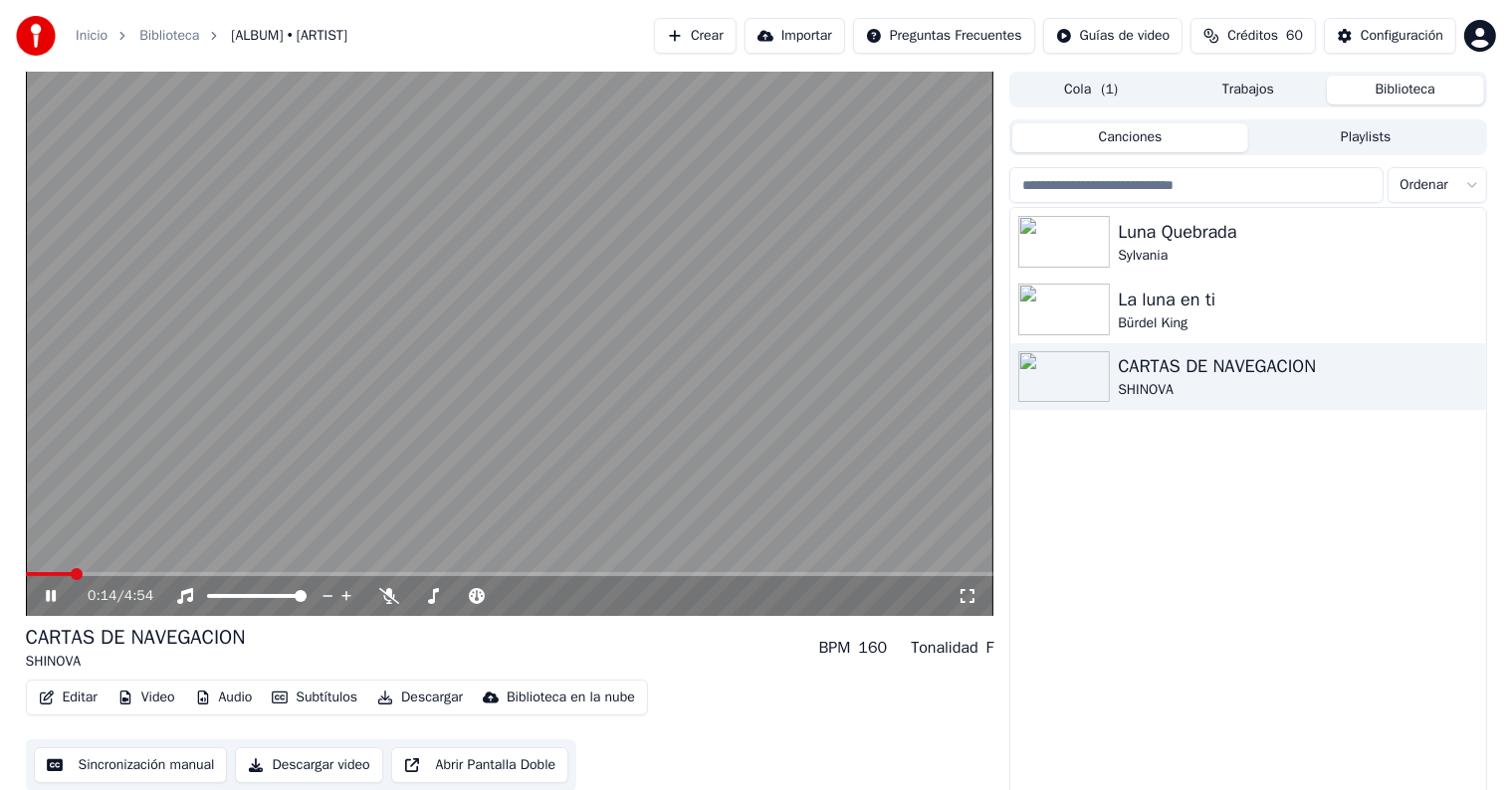 click at bounding box center (77, 574) 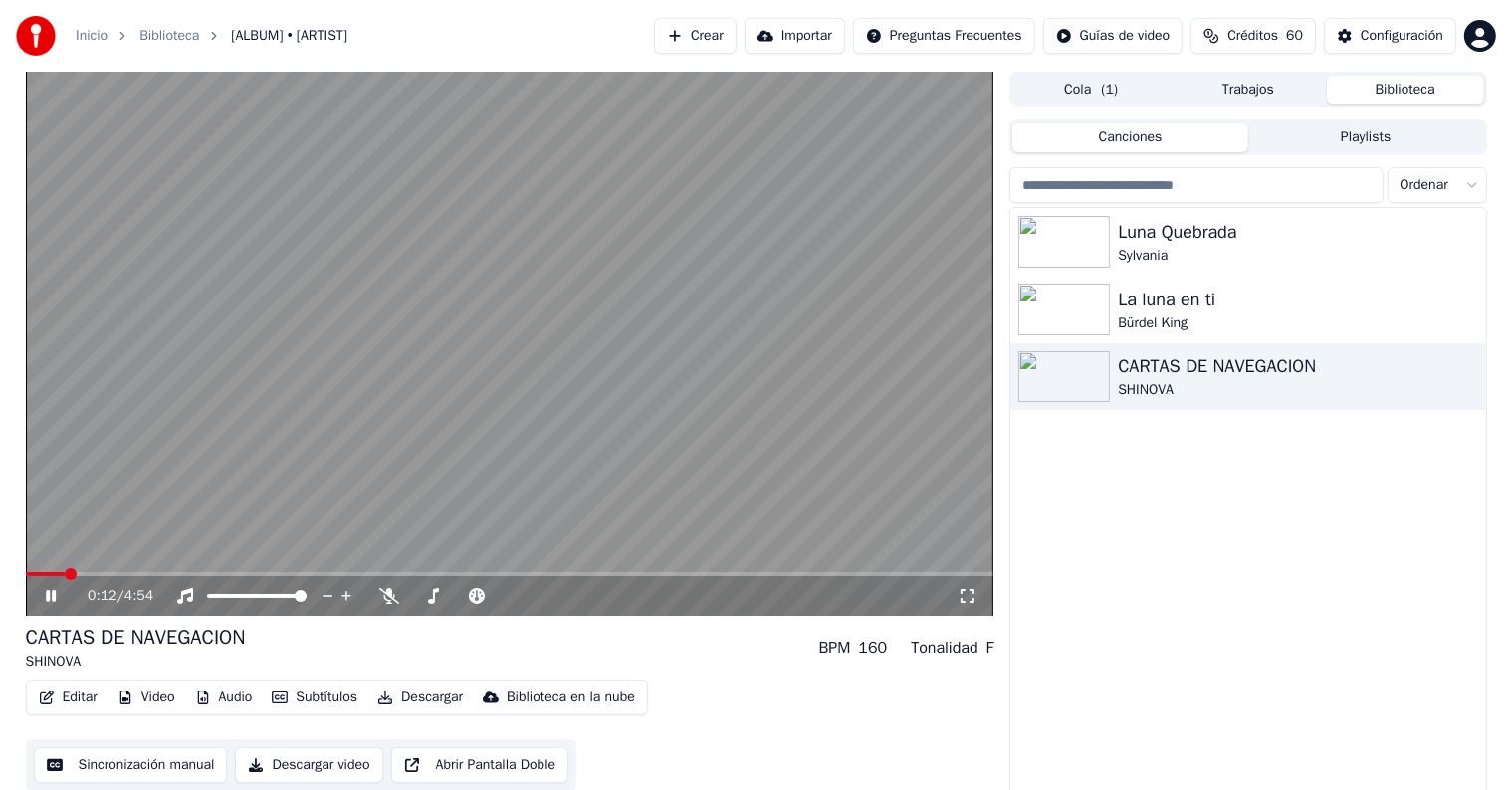 click at bounding box center (46, 574) 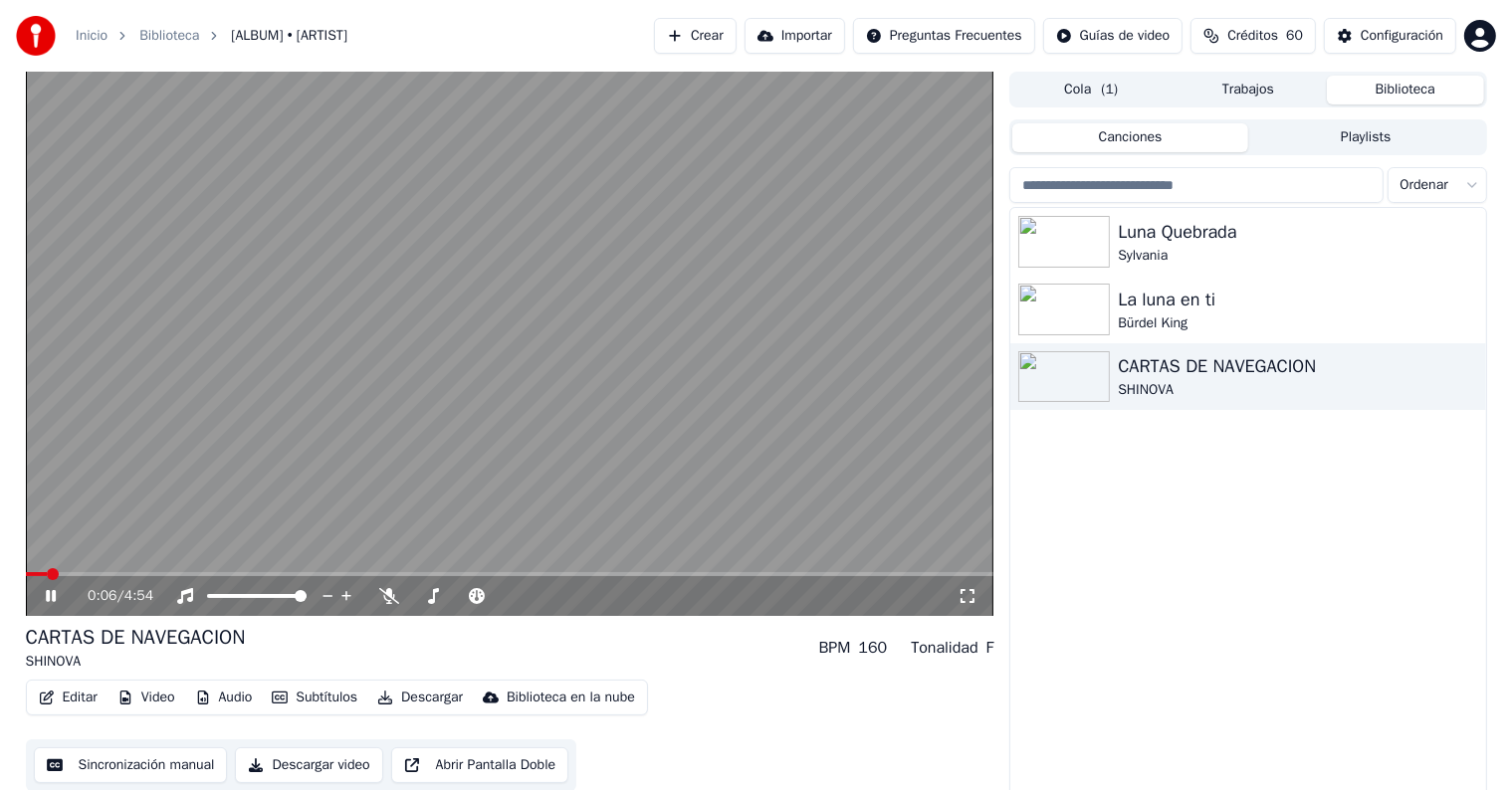 click at bounding box center [65, 596] 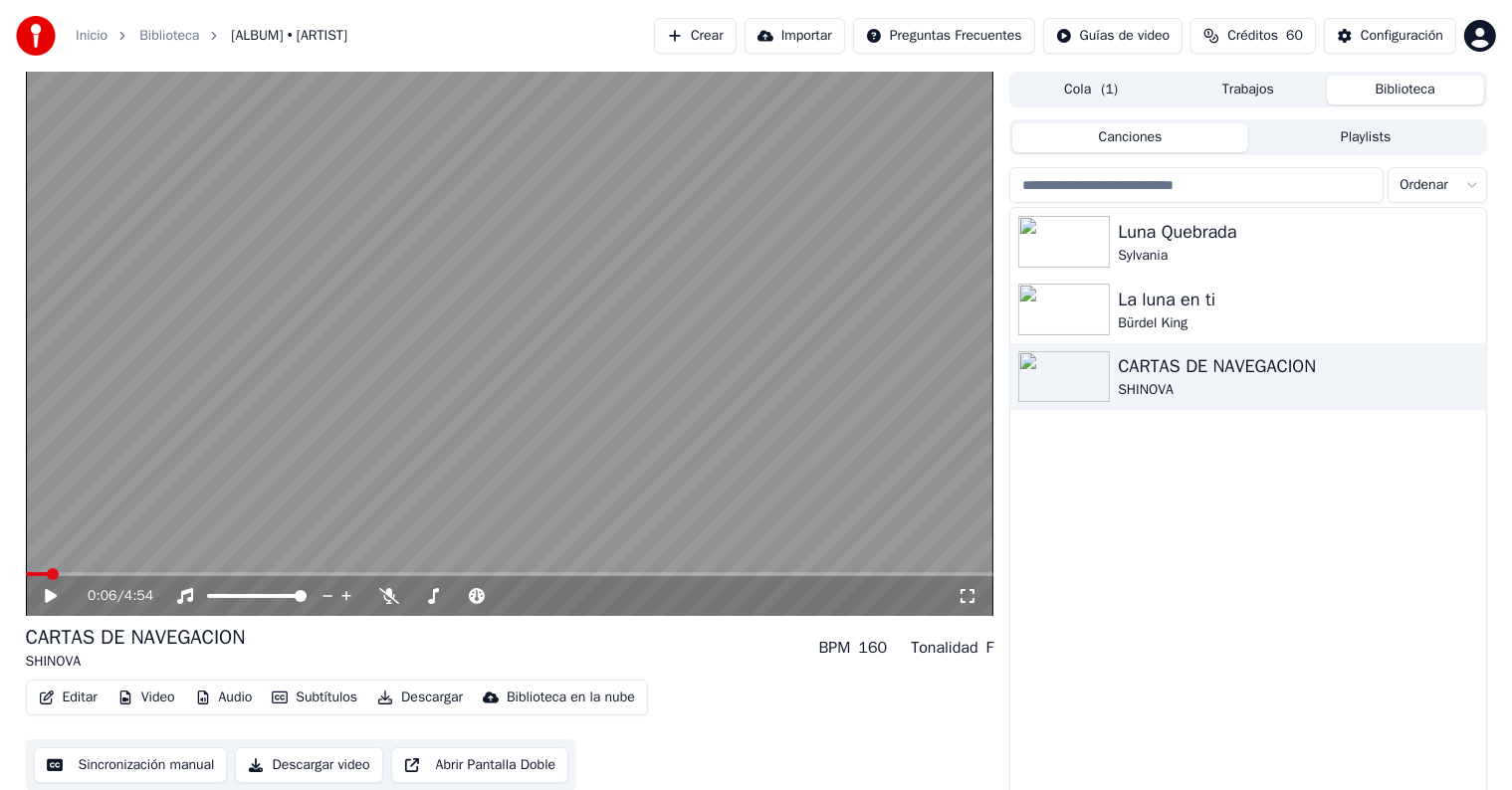 click at bounding box center [65, 596] 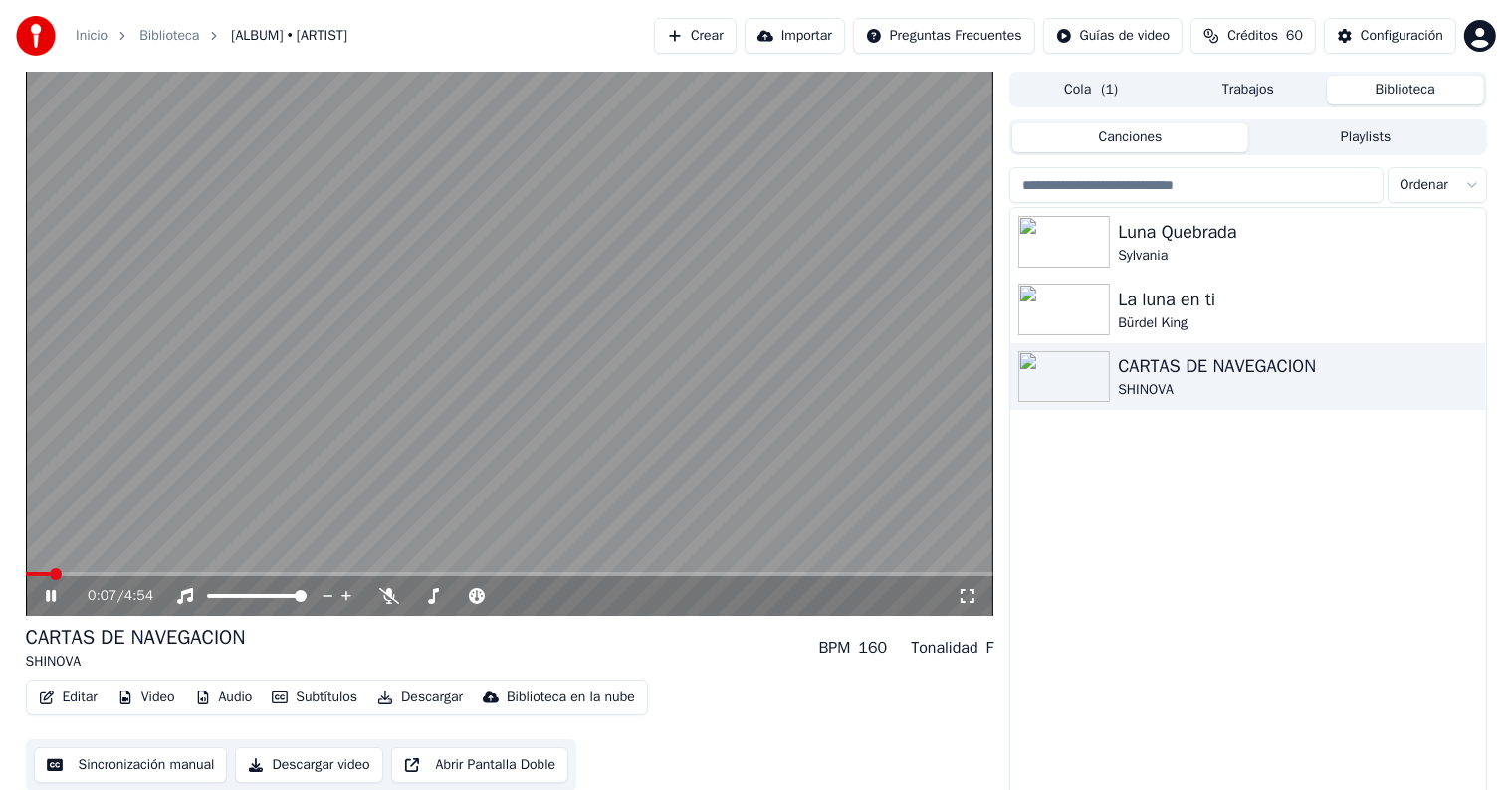click at bounding box center (968, 596) 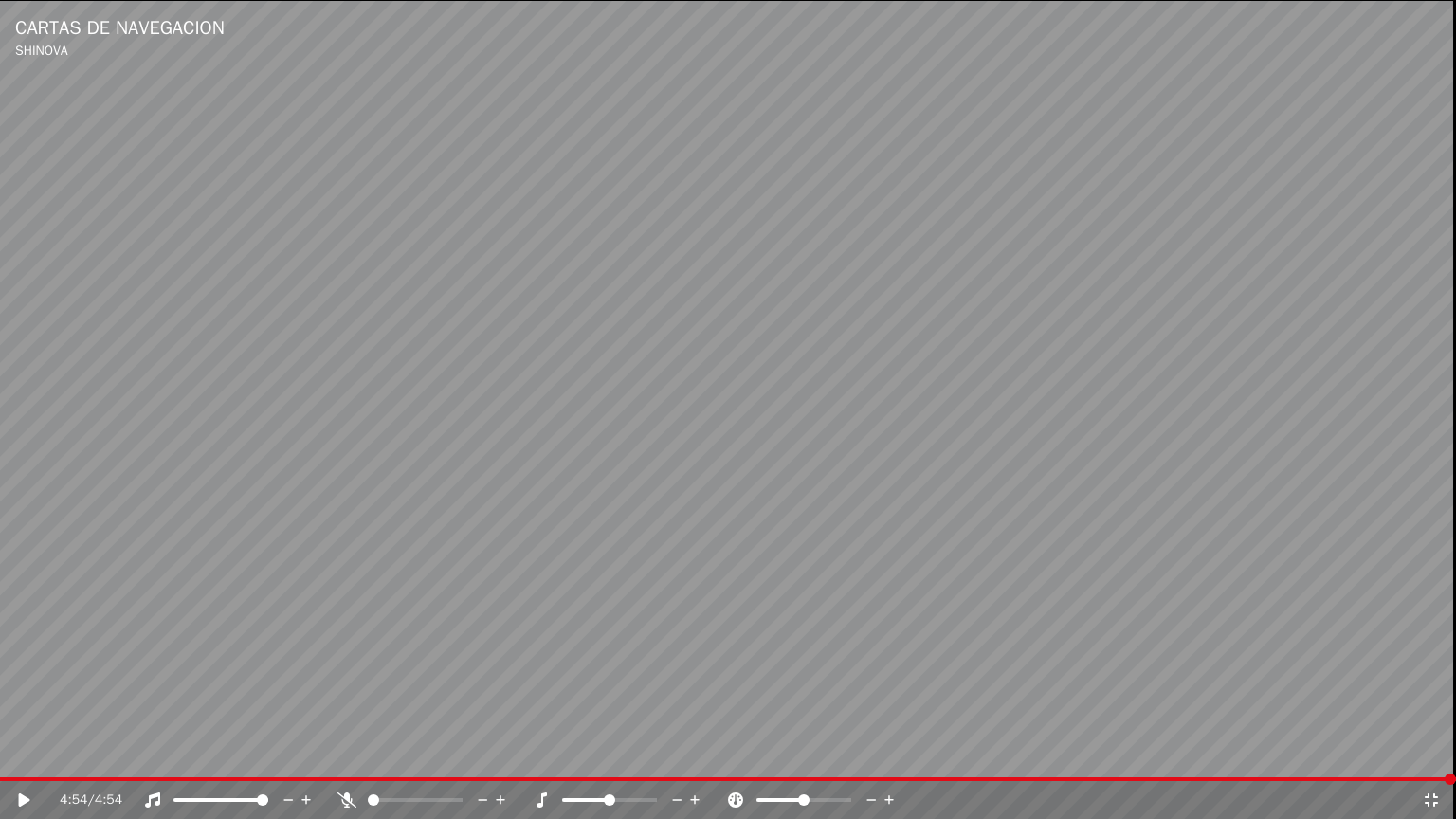 click on "4:54  /  4:54" at bounding box center (728, 800) 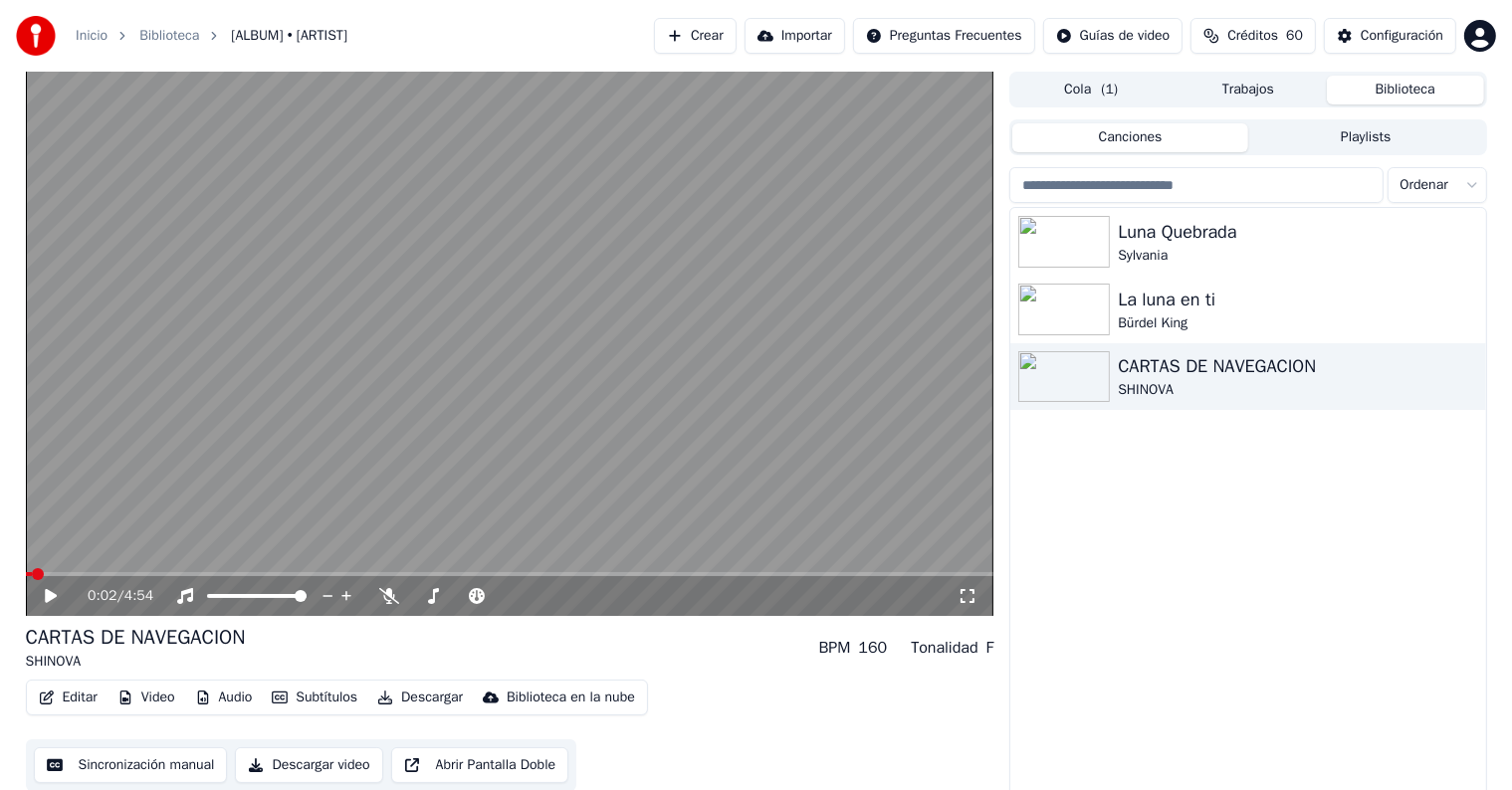 click at bounding box center [29, 574] 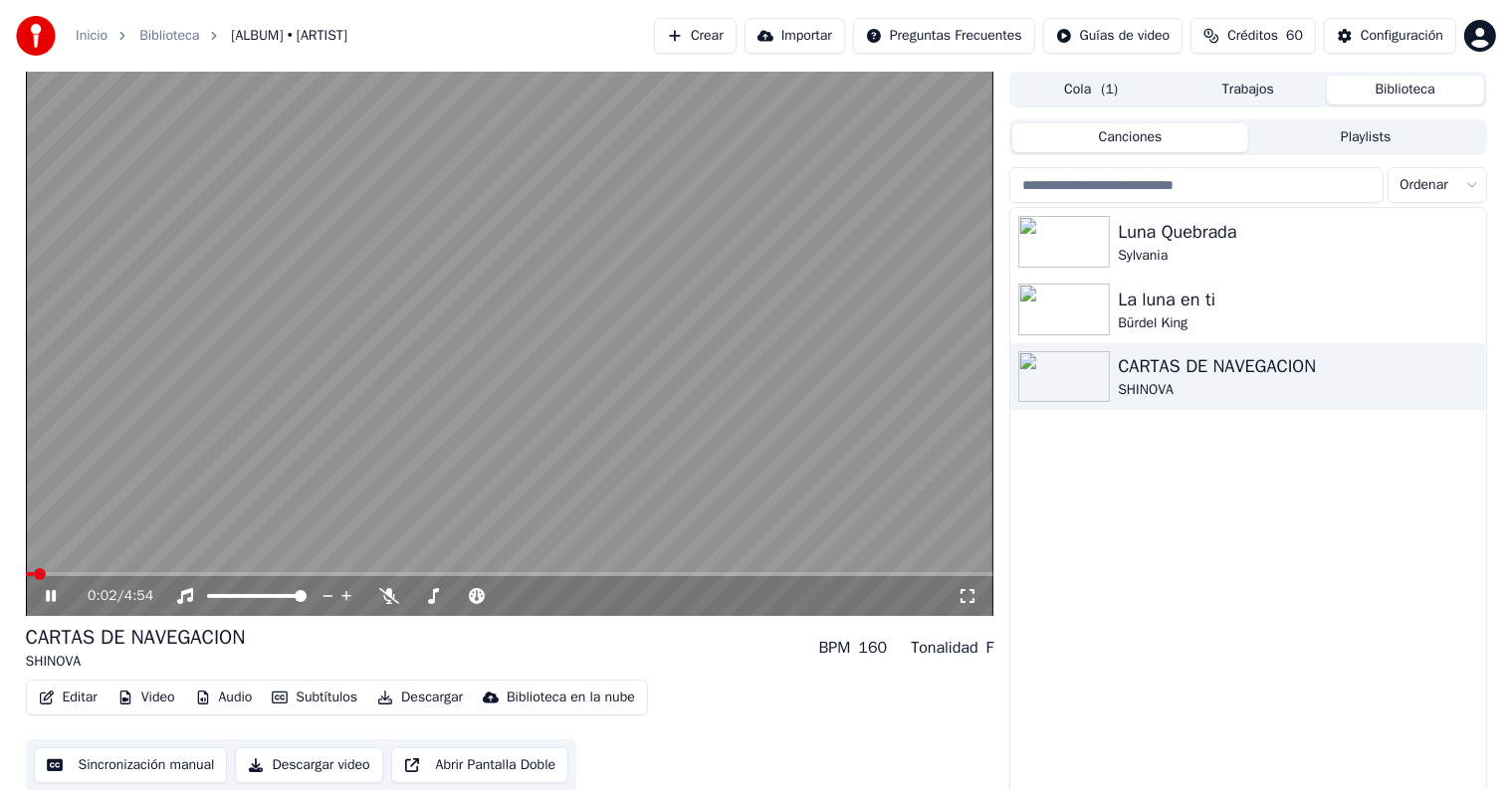 click at bounding box center (968, 596) 